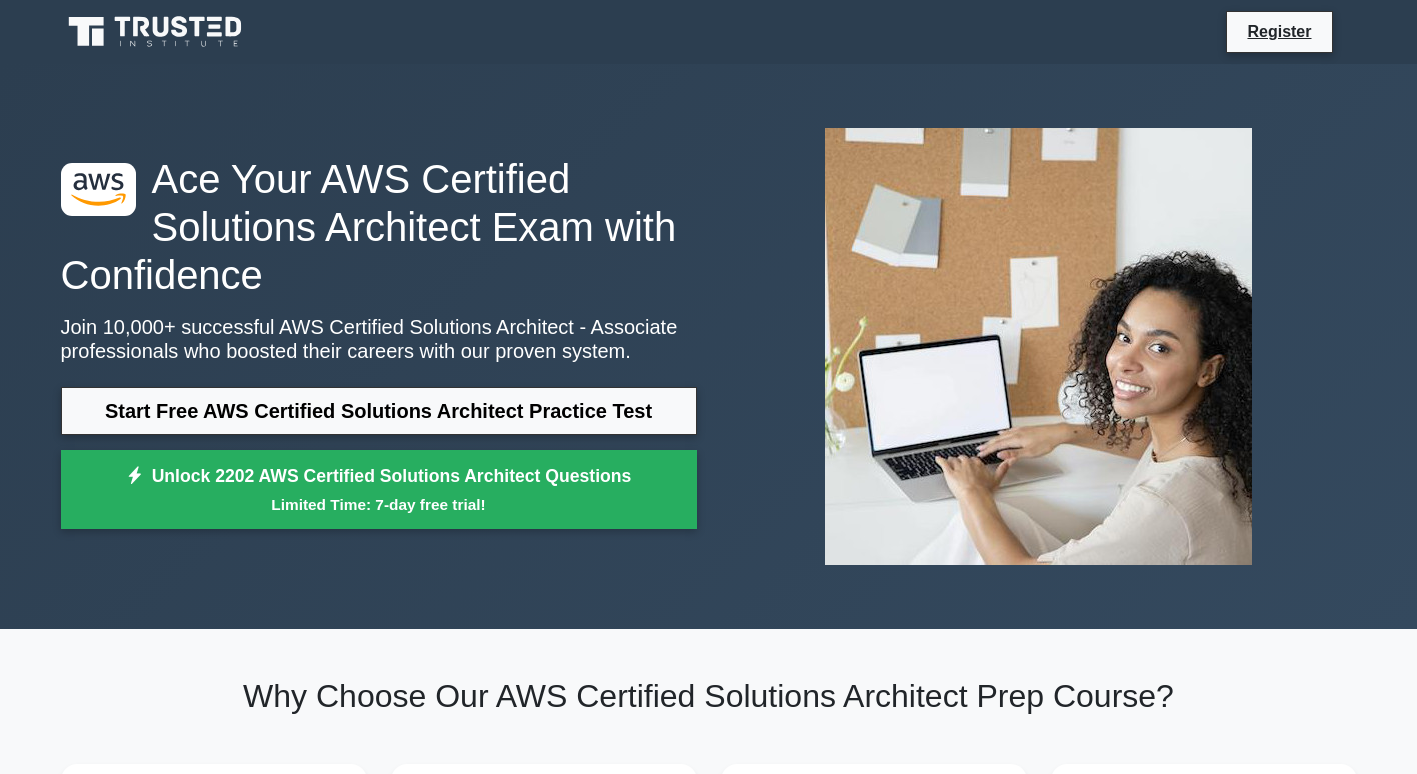 scroll, scrollTop: 0, scrollLeft: 0, axis: both 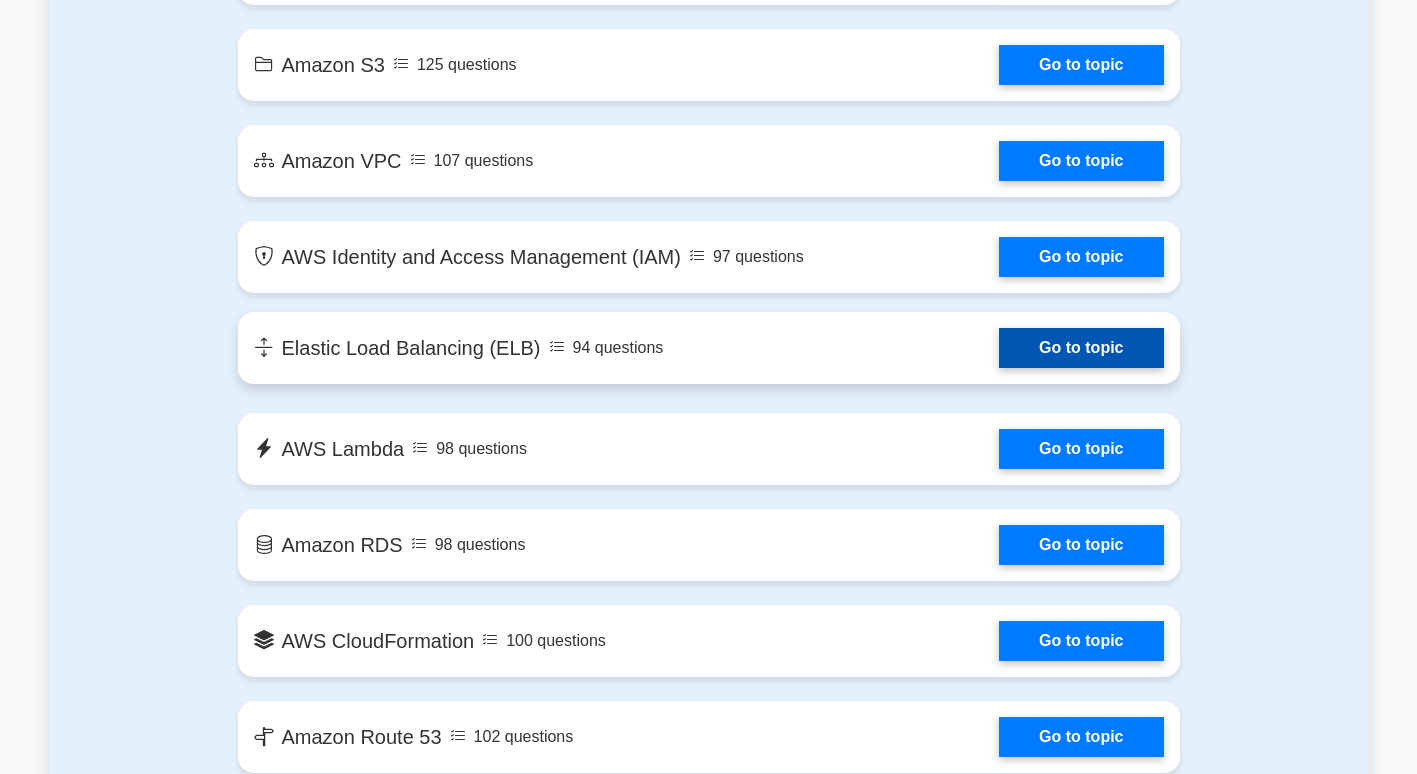 click on "Go to topic" at bounding box center [1081, 348] 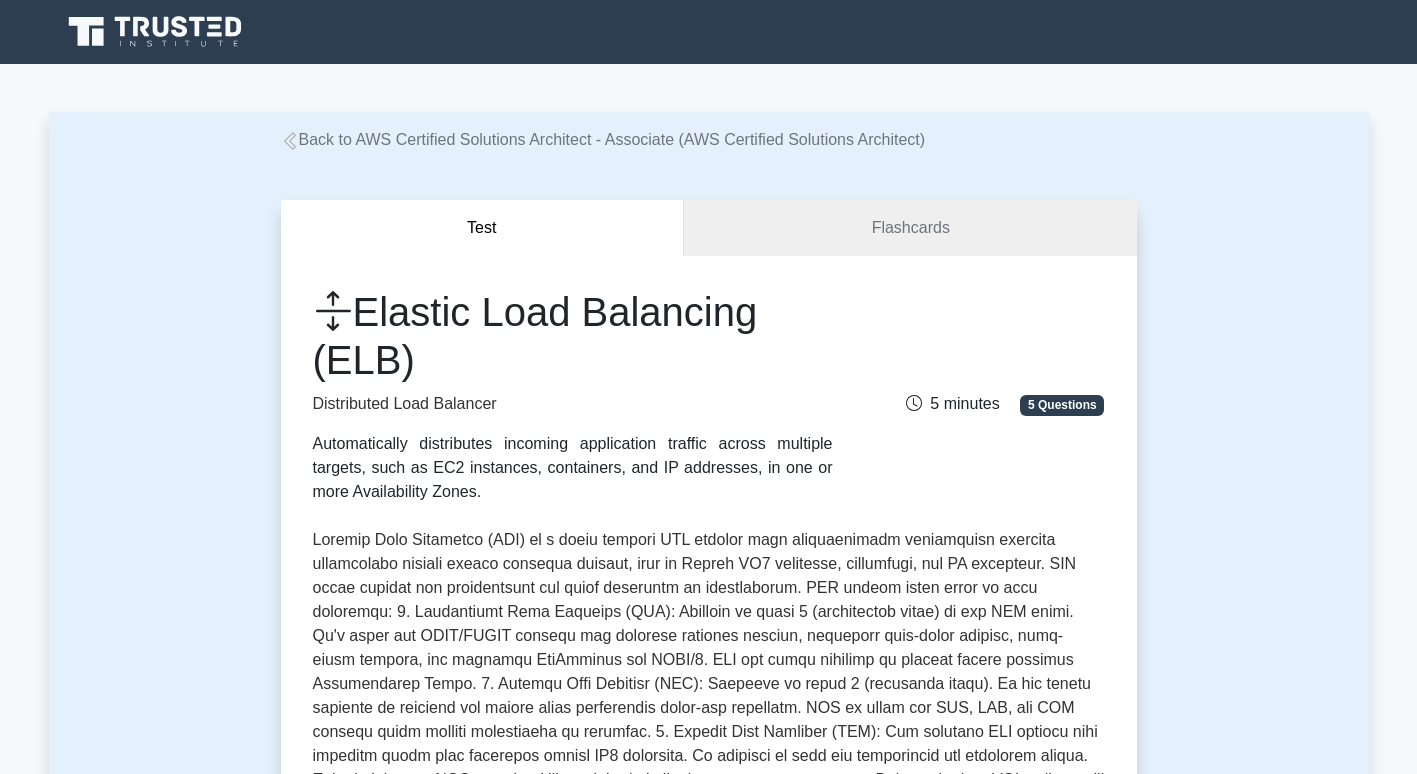 scroll, scrollTop: 0, scrollLeft: 0, axis: both 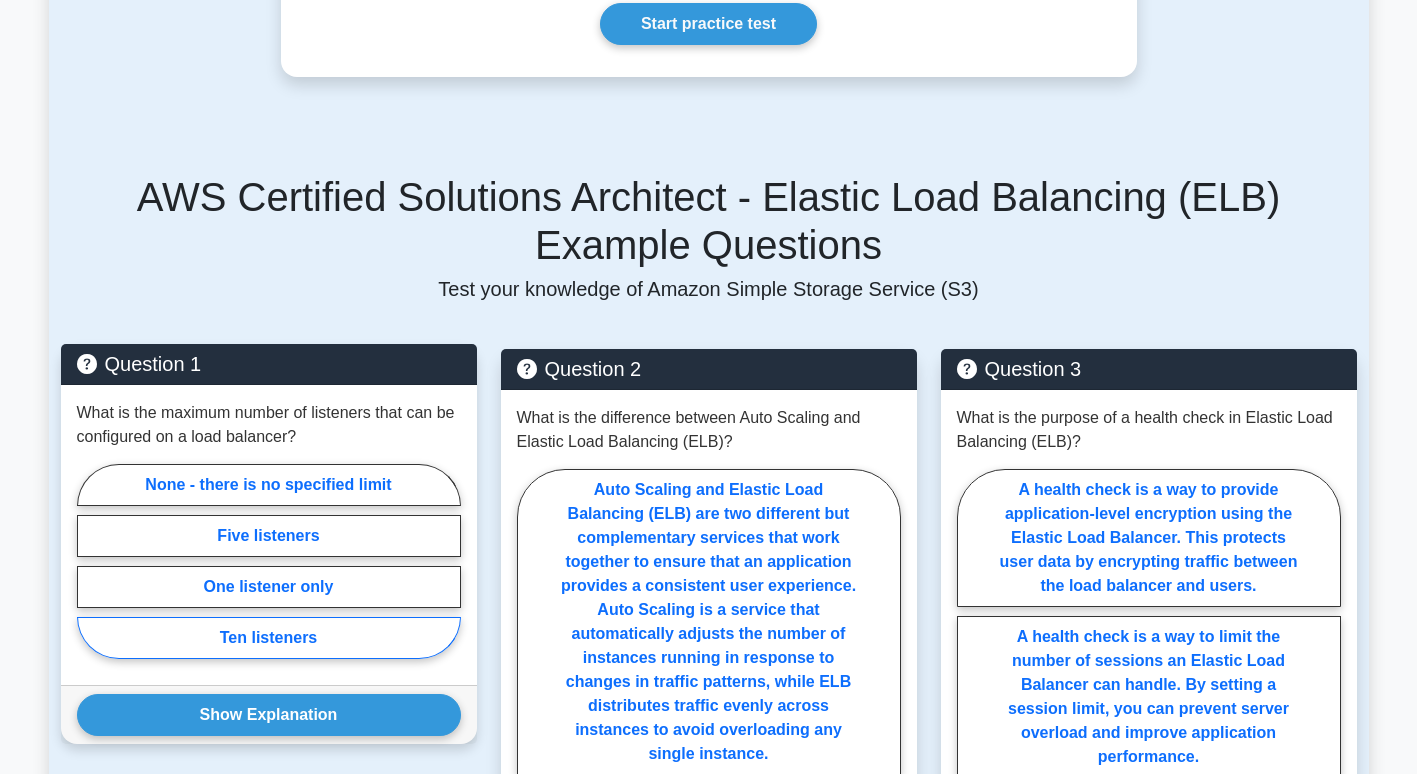 click on "Ten listeners" at bounding box center (269, 638) 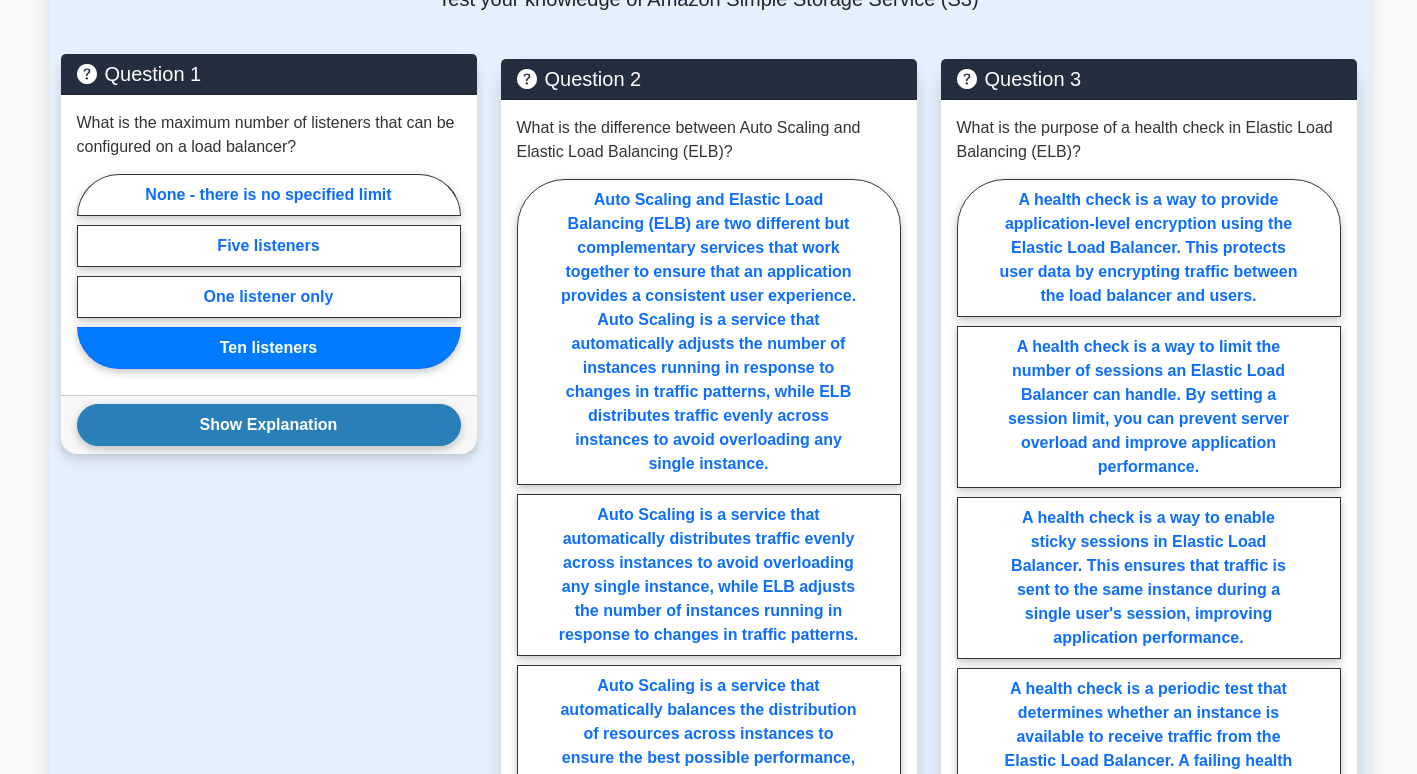 scroll, scrollTop: 1469, scrollLeft: 0, axis: vertical 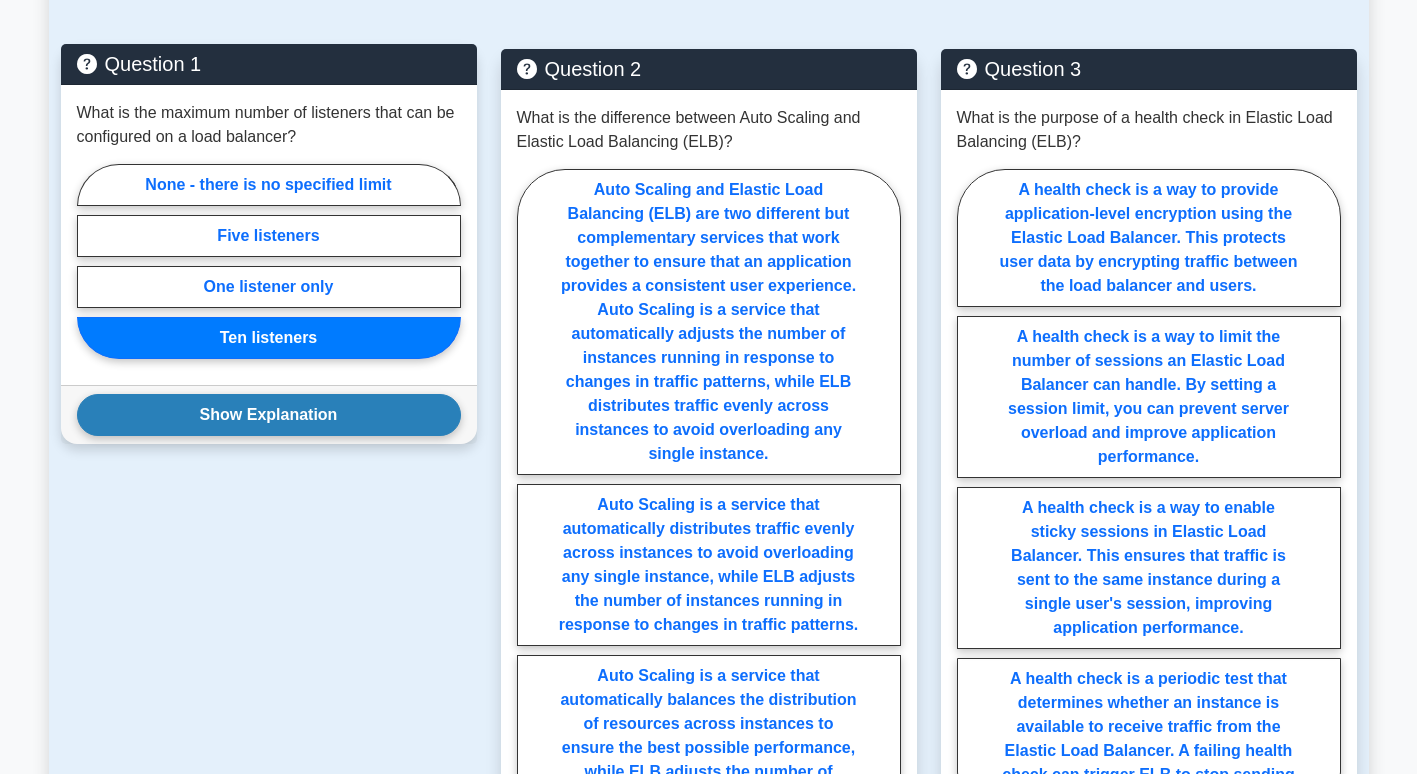 click on "Show Explanation" at bounding box center [269, 415] 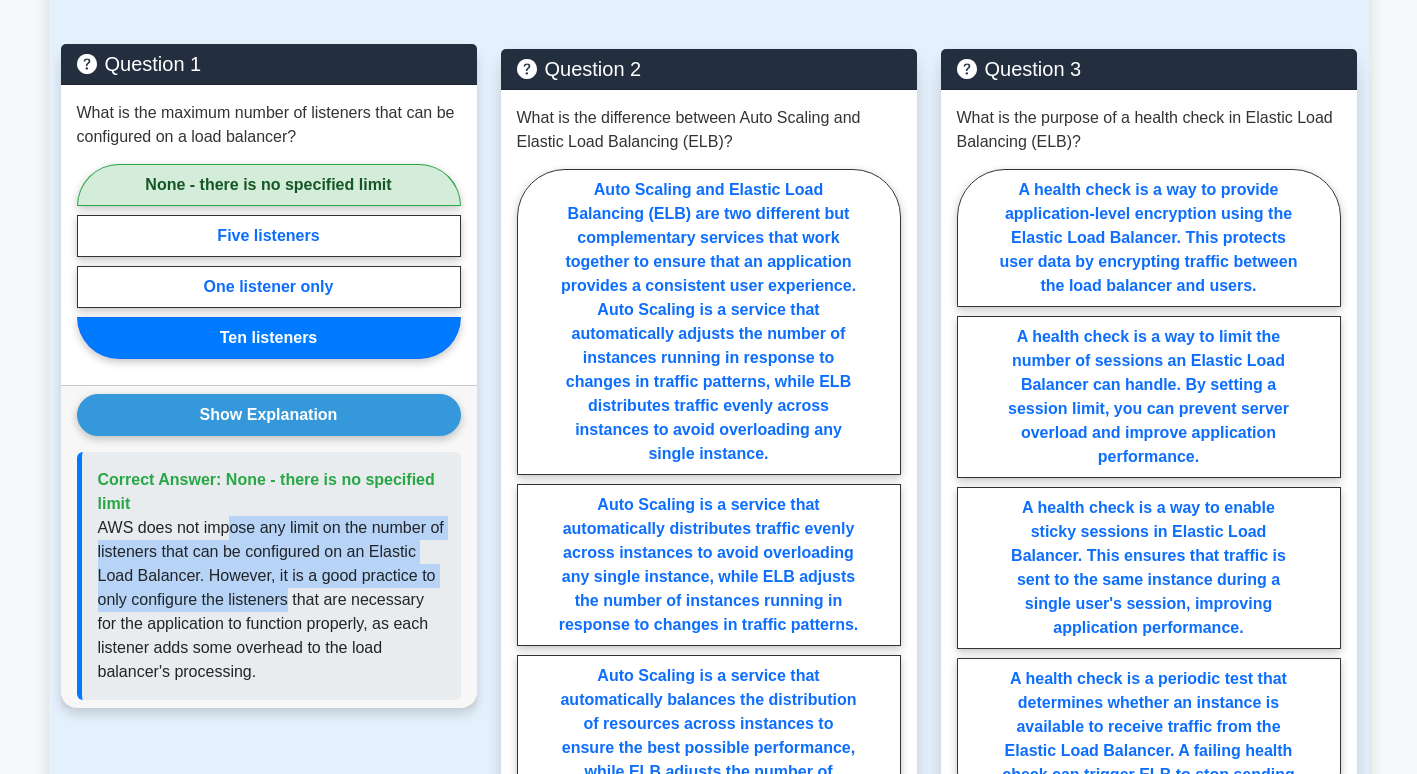 drag, startPoint x: 226, startPoint y: 496, endPoint x: 286, endPoint y: 570, distance: 95.26804 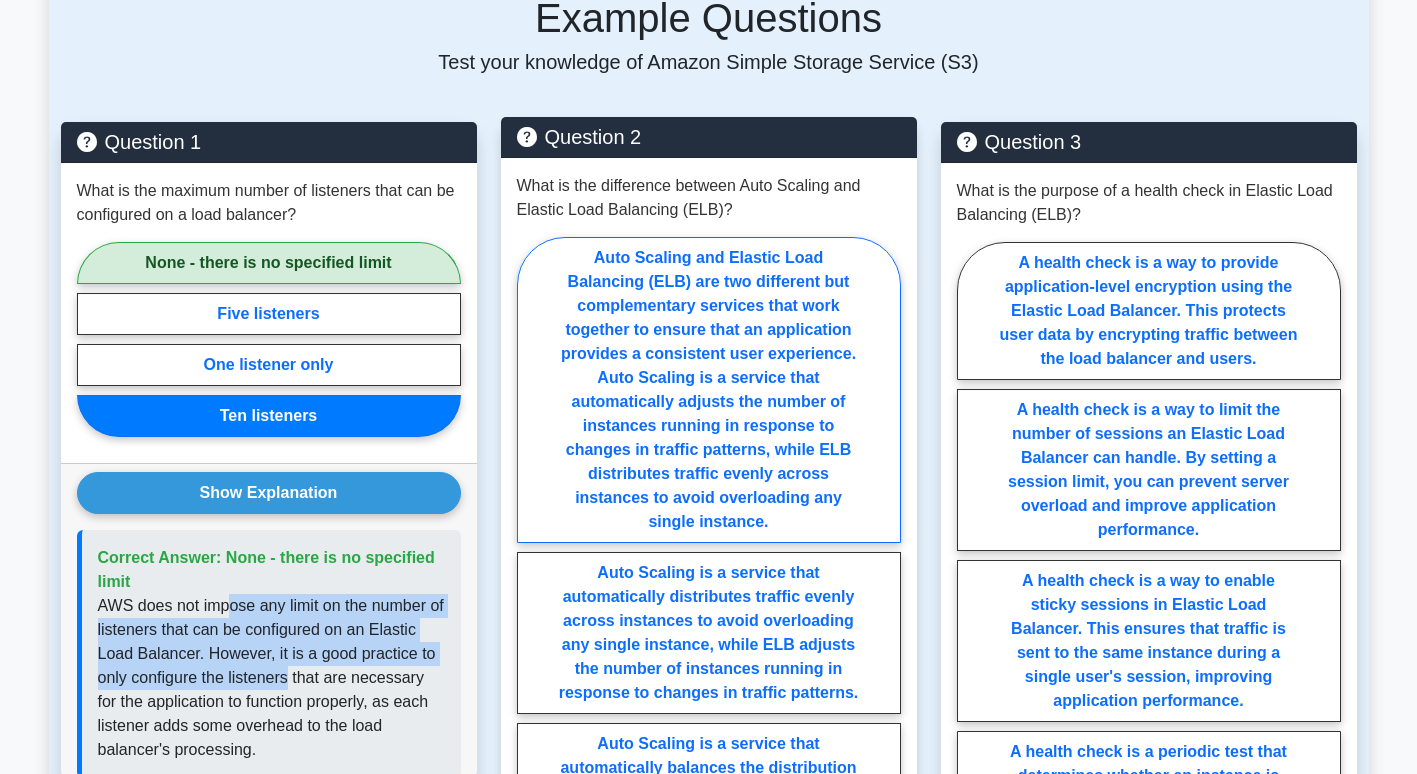 scroll, scrollTop: 1369, scrollLeft: 0, axis: vertical 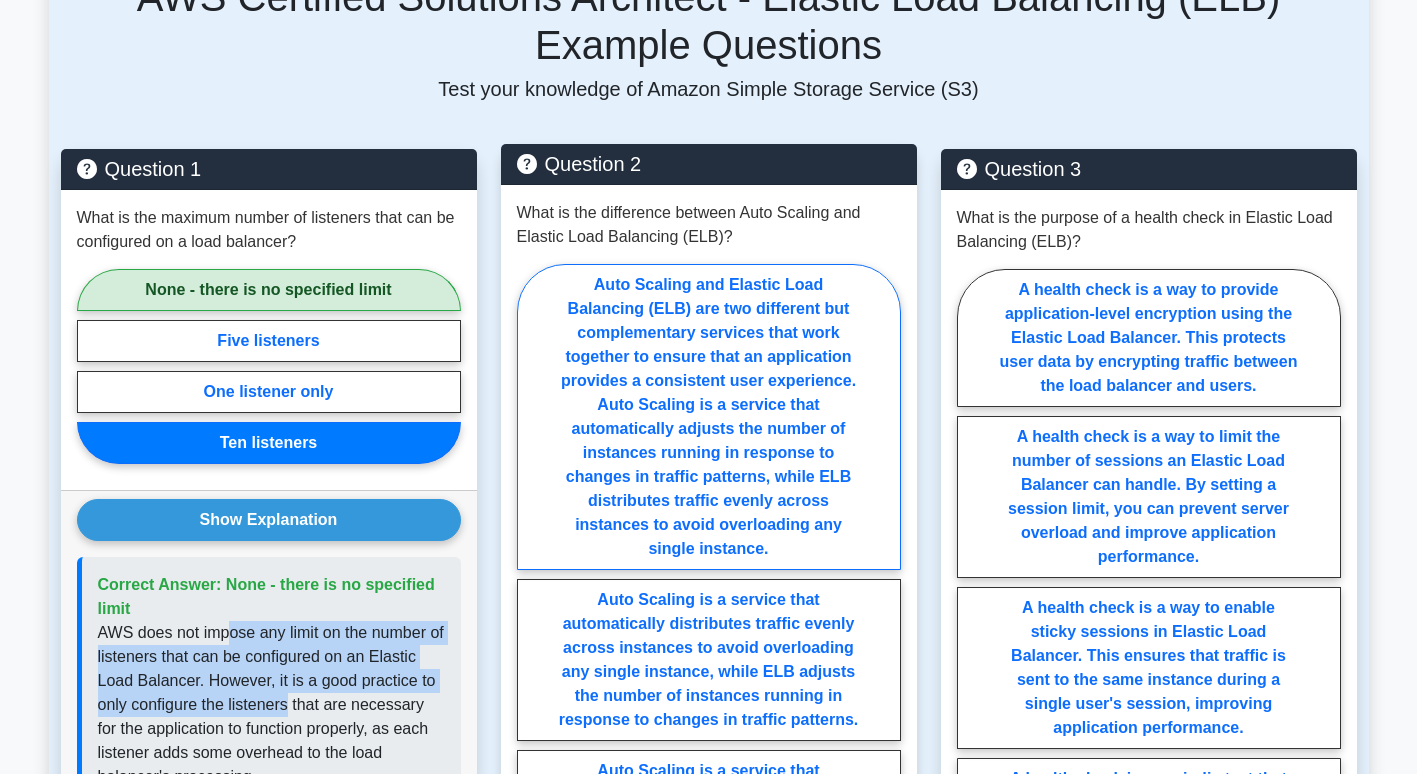 click on "Auto Scaling and Elastic Load Balancing (ELB) are two different but complementary services that work together to ensure that an application provides a consistent user experience. Auto Scaling is a service that automatically adjusts the number of instances running in response to changes in traffic patterns, while ELB distributes traffic evenly across instances to avoid overloading any single instance." at bounding box center [709, 417] 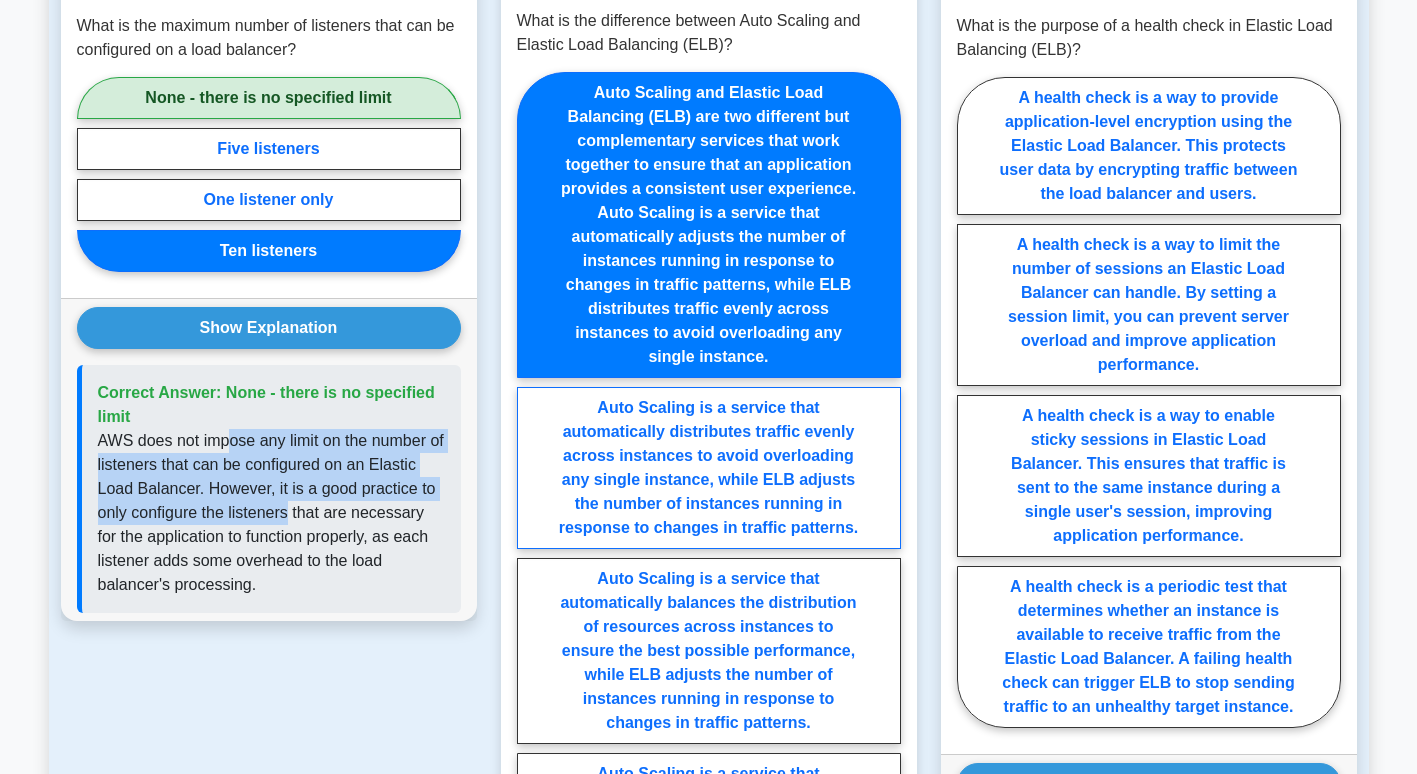scroll, scrollTop: 1969, scrollLeft: 0, axis: vertical 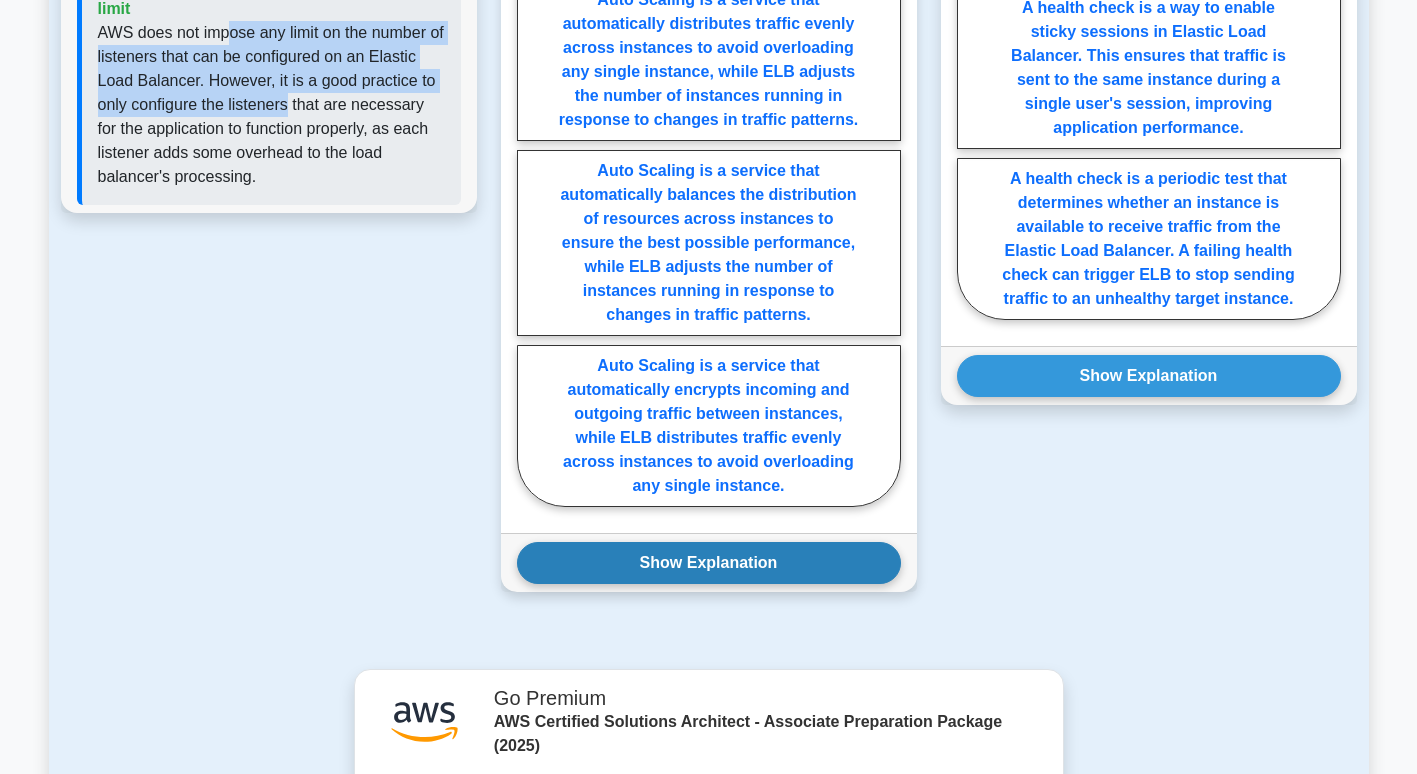 click on "Show Explanation" at bounding box center (709, 563) 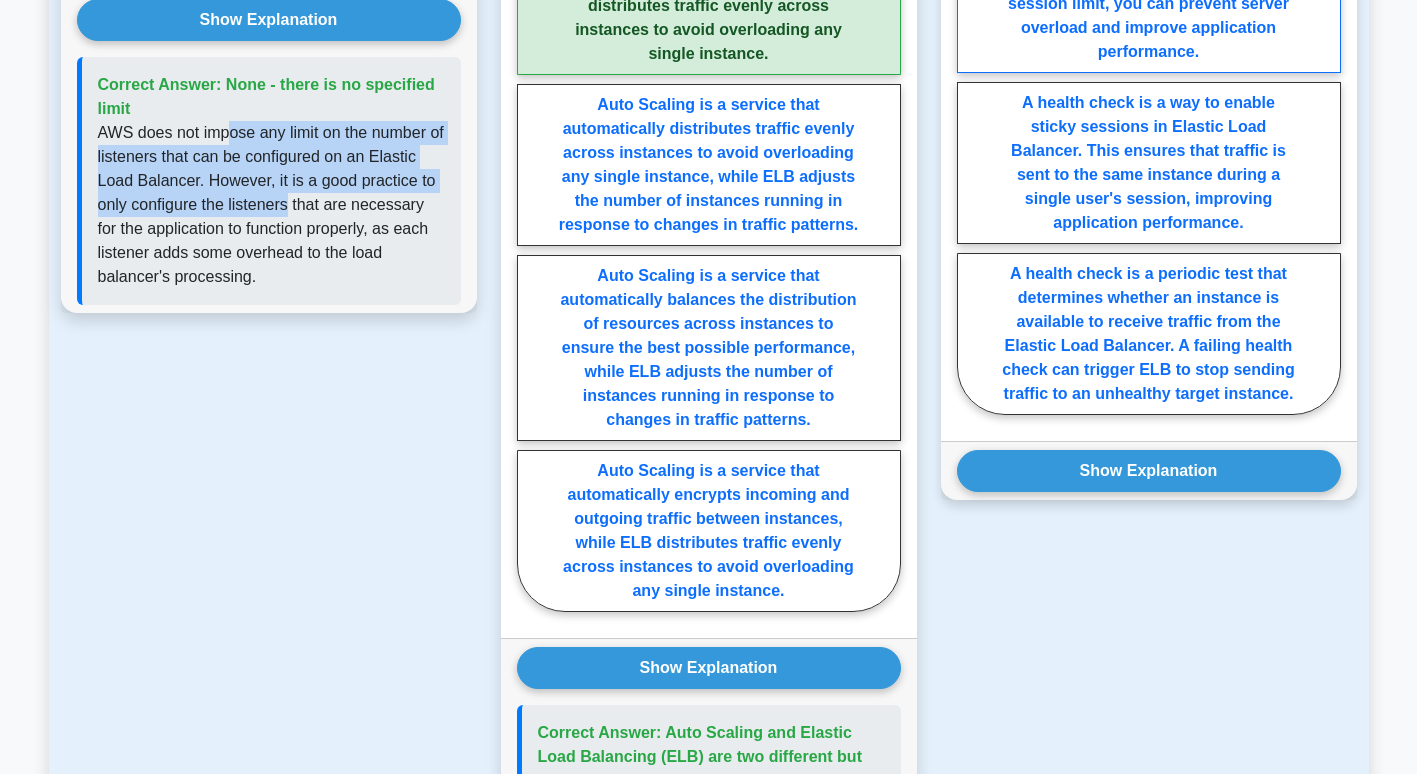 scroll, scrollTop: 1869, scrollLeft: 0, axis: vertical 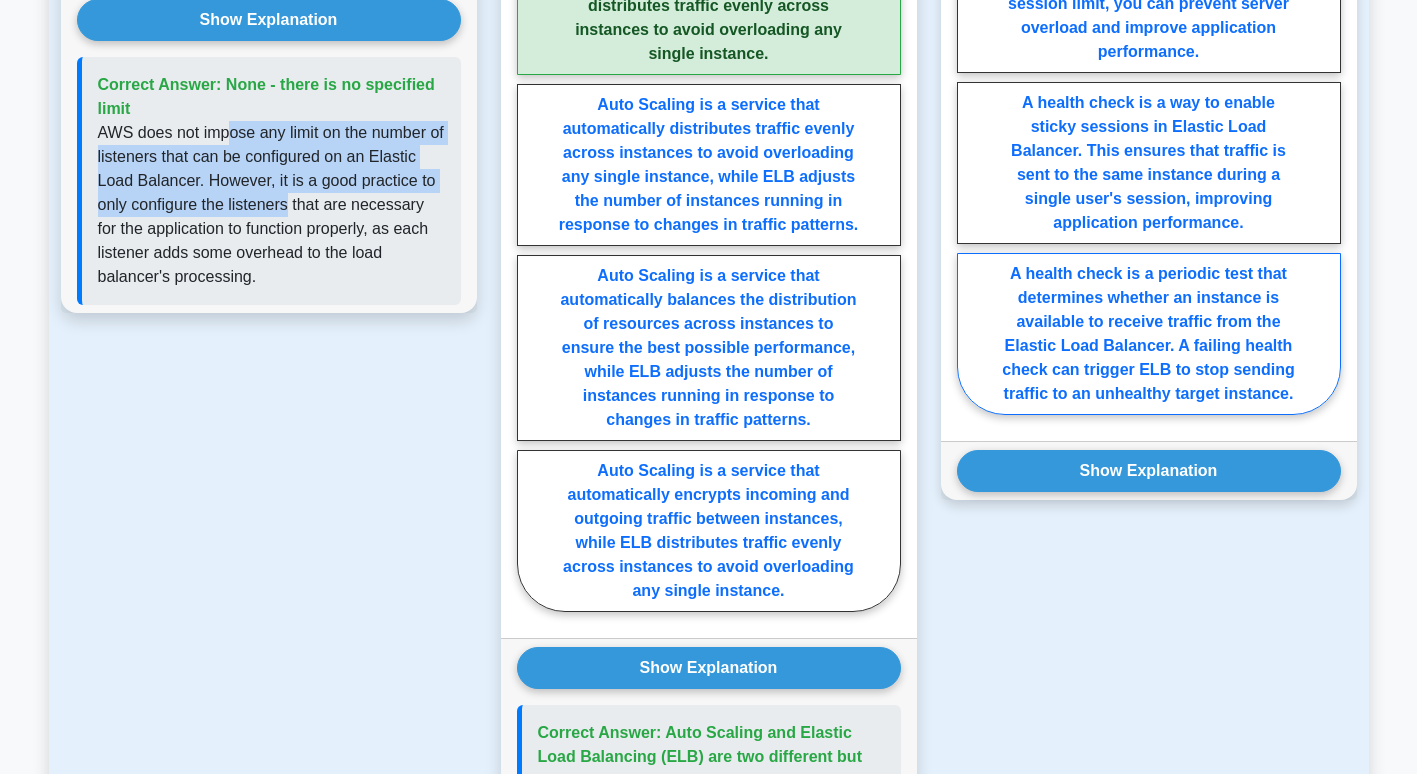 click on "A health check is a periodic test that determines whether an instance is available to receive traffic from the Elastic Load Balancer. A failing health check can trigger ELB to stop sending traffic to an unhealthy target instance." at bounding box center [1149, 334] 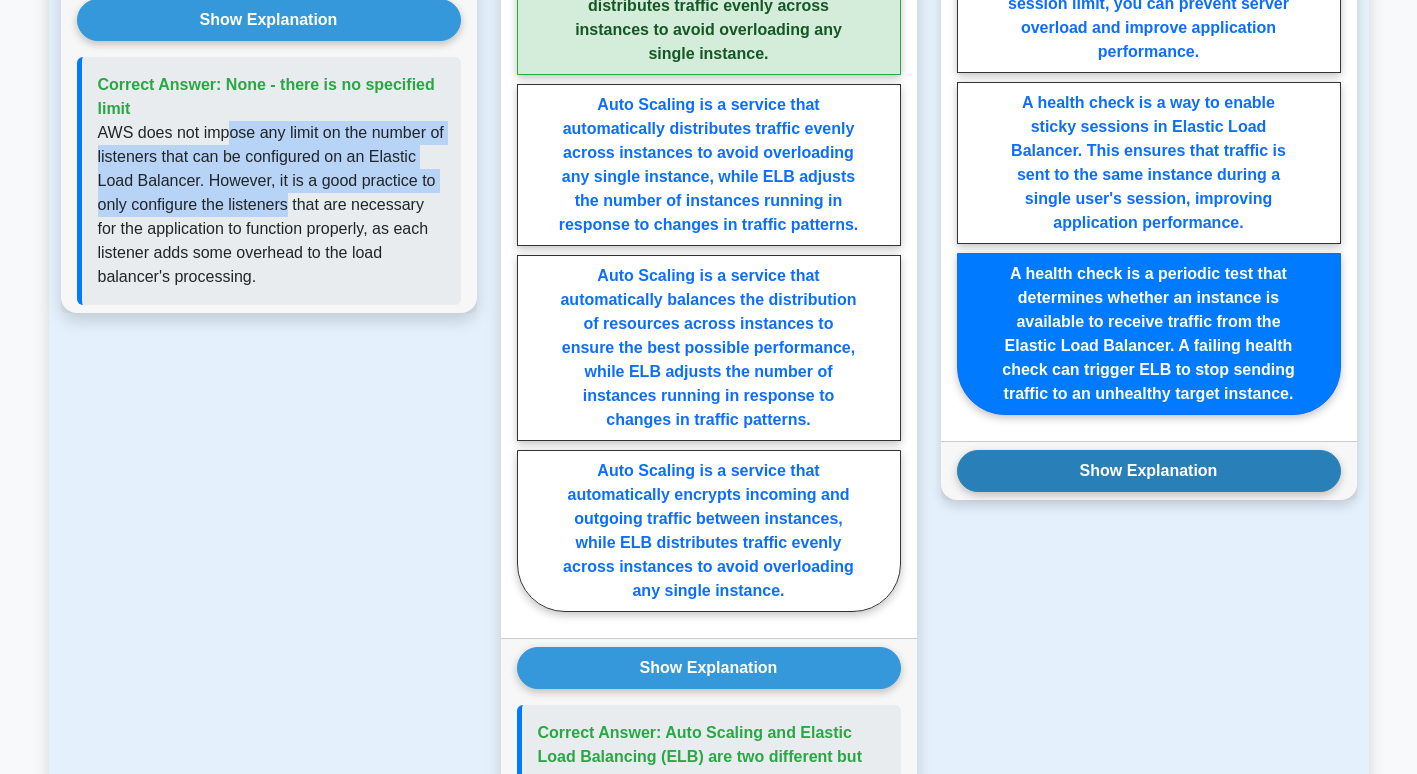 click on "Show Explanation" at bounding box center [1149, 471] 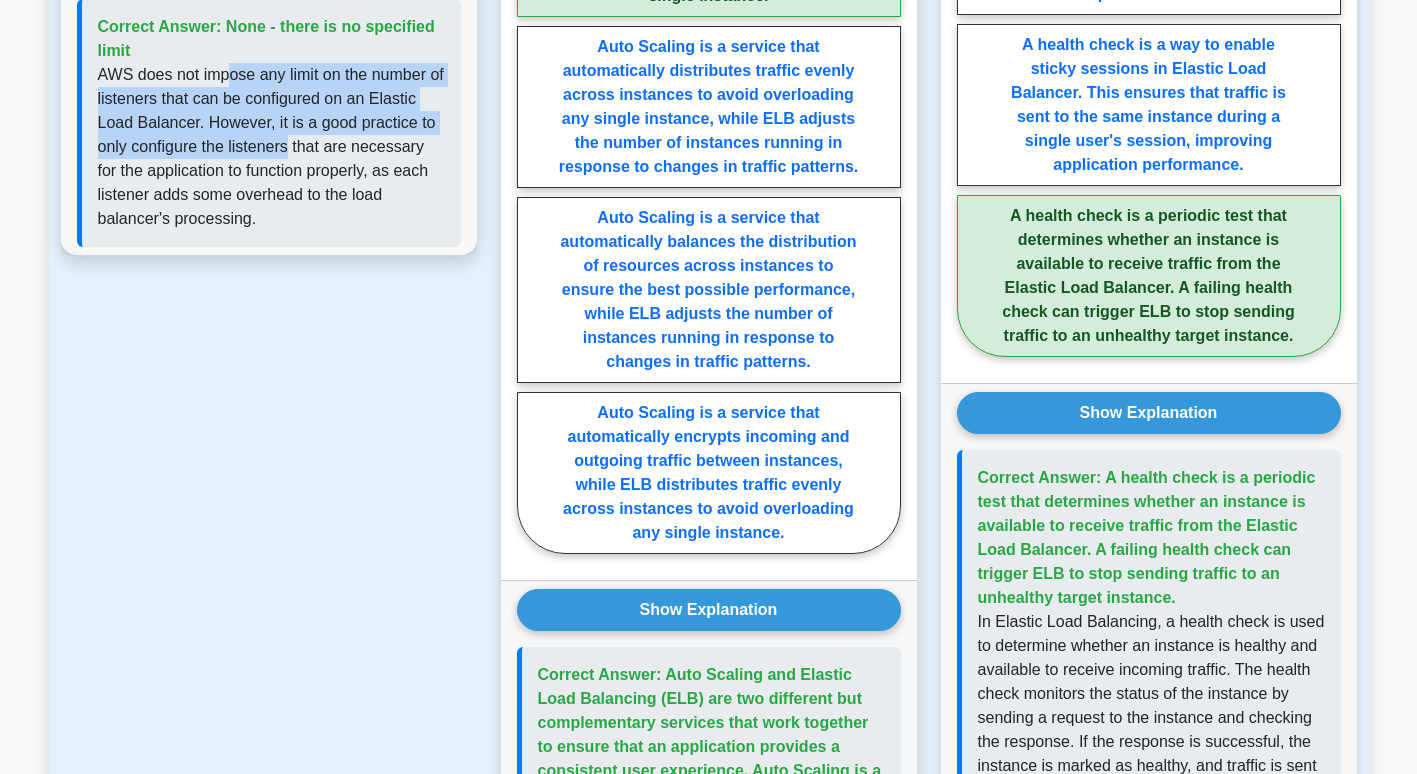 scroll, scrollTop: 2069, scrollLeft: 0, axis: vertical 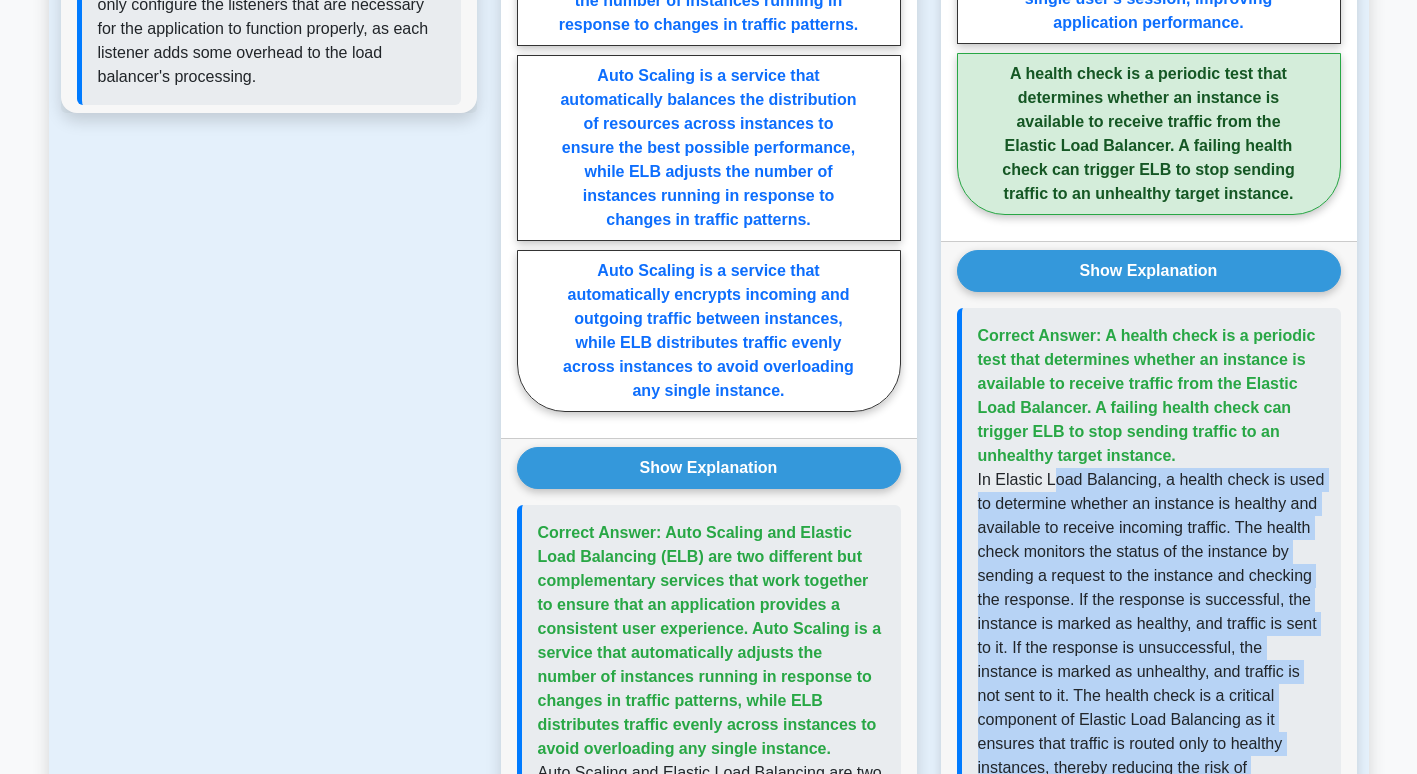 drag, startPoint x: 1052, startPoint y: 463, endPoint x: 1293, endPoint y: 760, distance: 382.47876 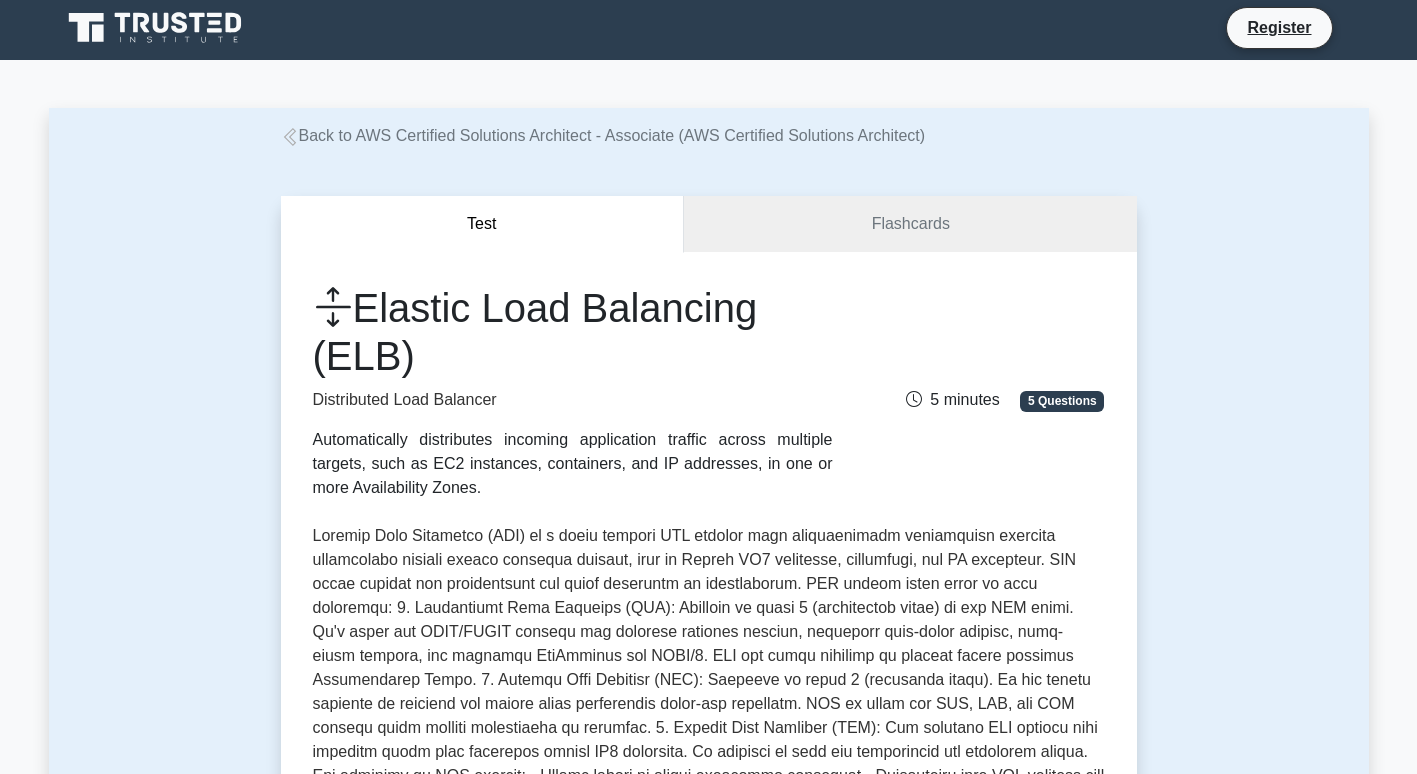 scroll, scrollTop: 0, scrollLeft: 0, axis: both 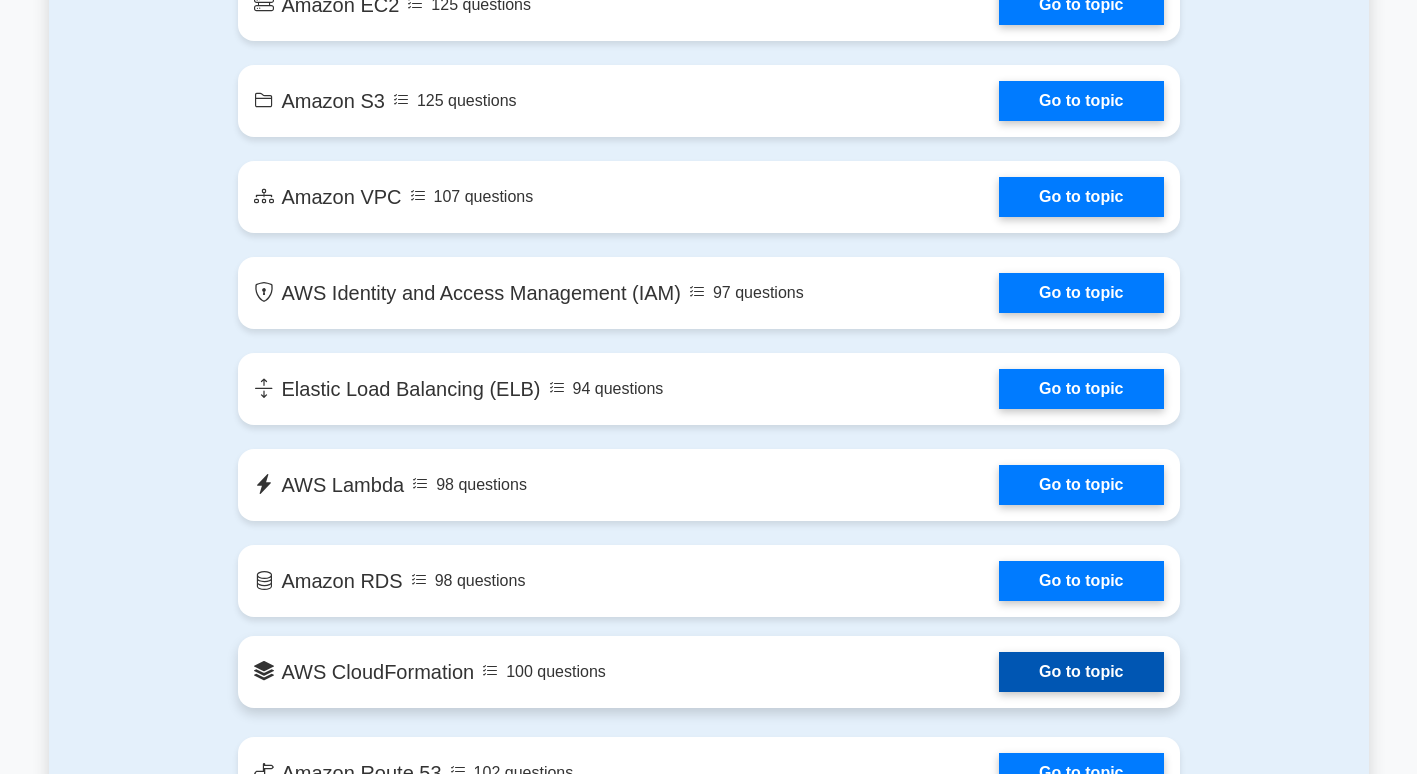 click on "Go to topic" at bounding box center (1081, 672) 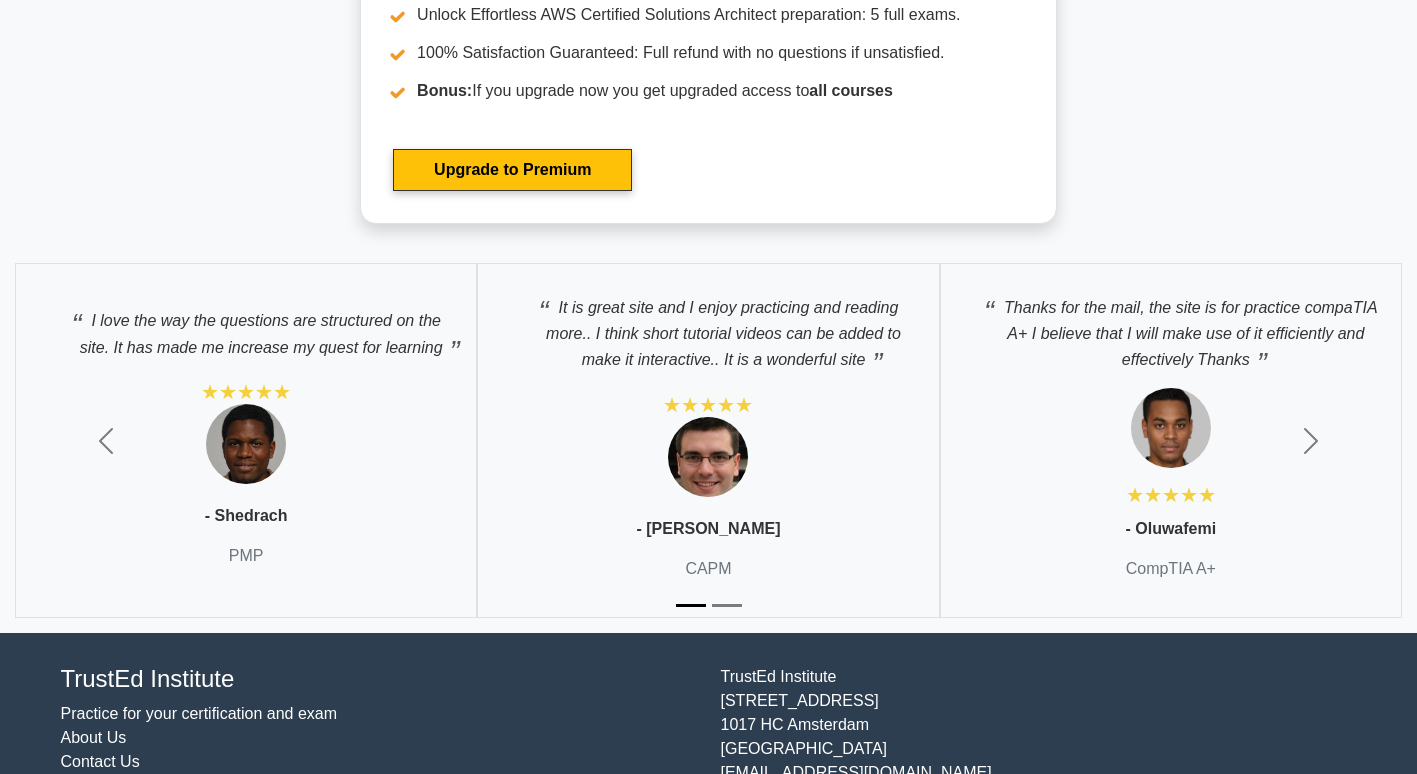 scroll, scrollTop: 5564, scrollLeft: 0, axis: vertical 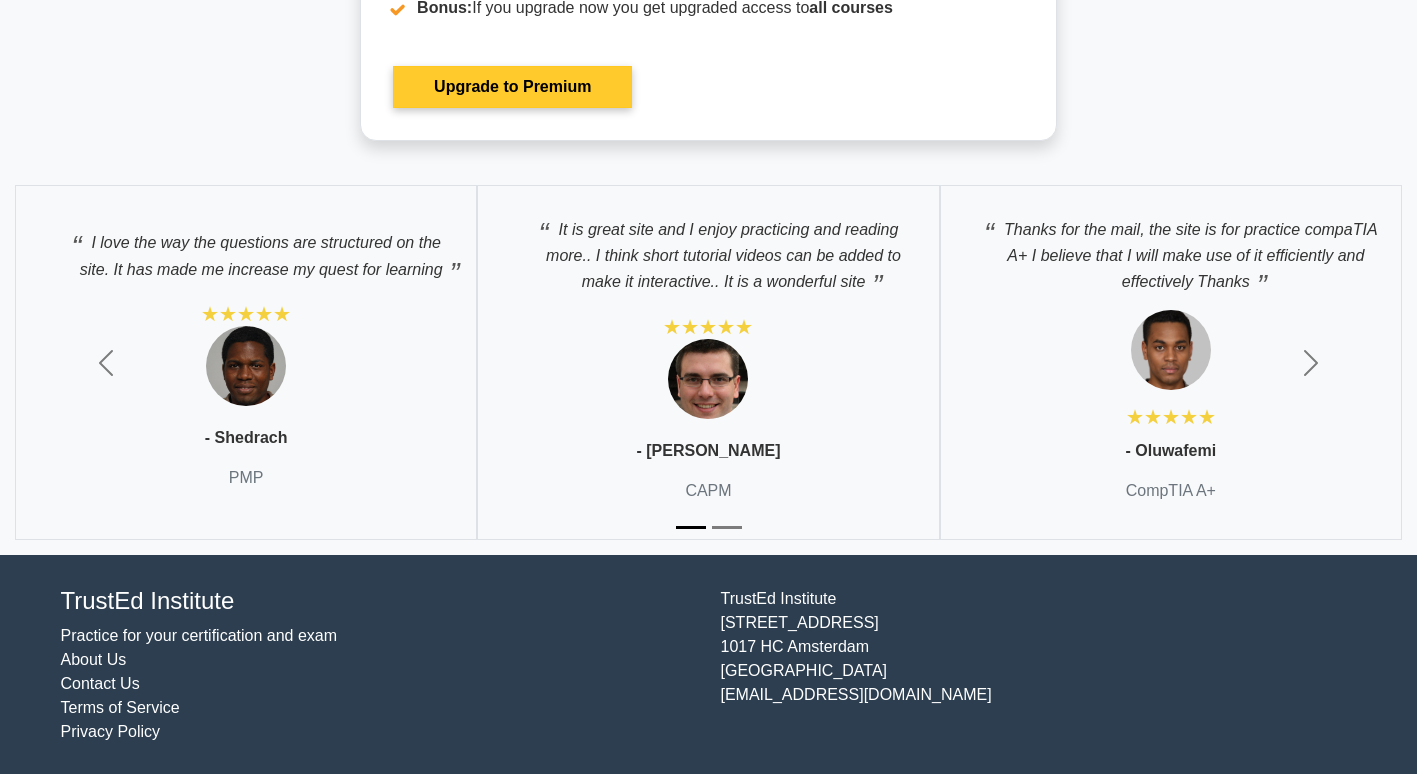 click on "Upgrade to Premium" at bounding box center (512, 87) 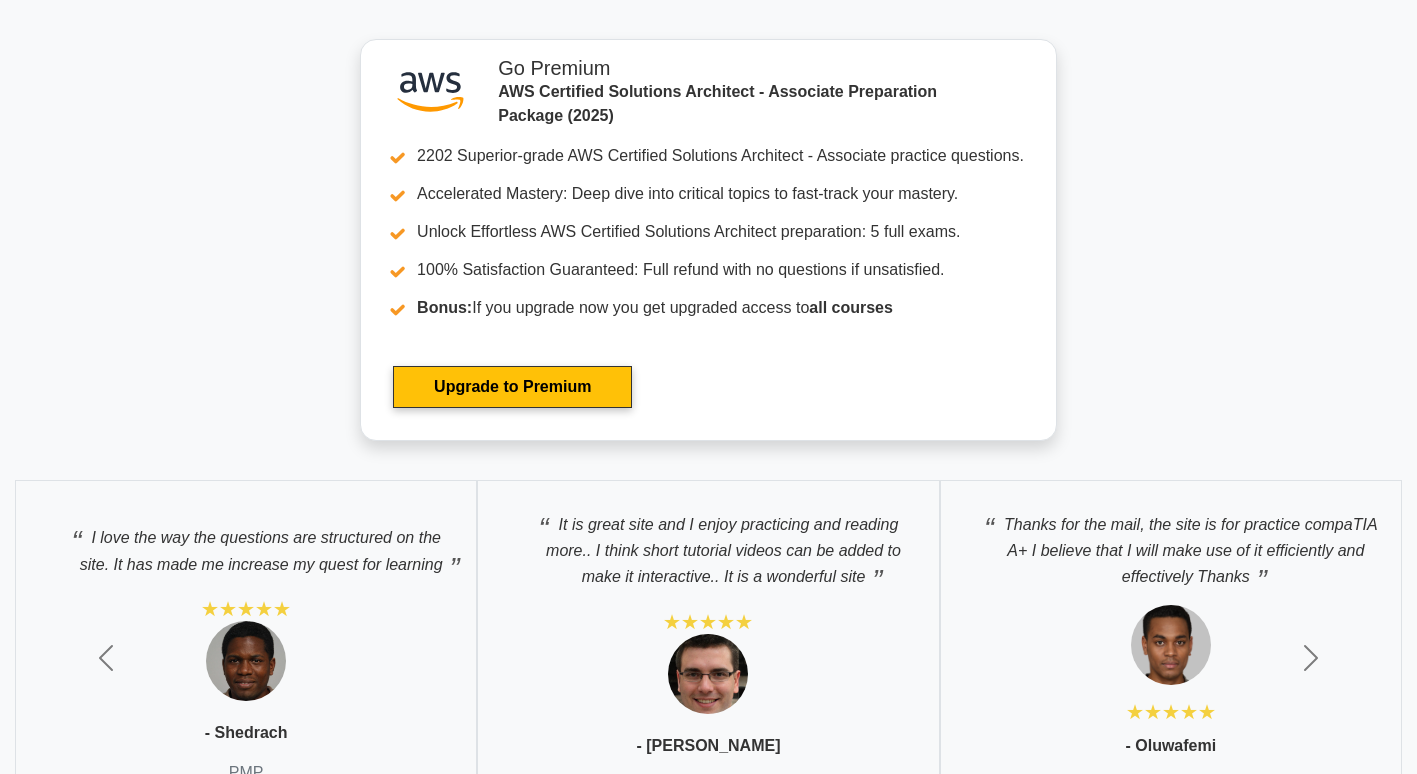 scroll, scrollTop: 5400, scrollLeft: 0, axis: vertical 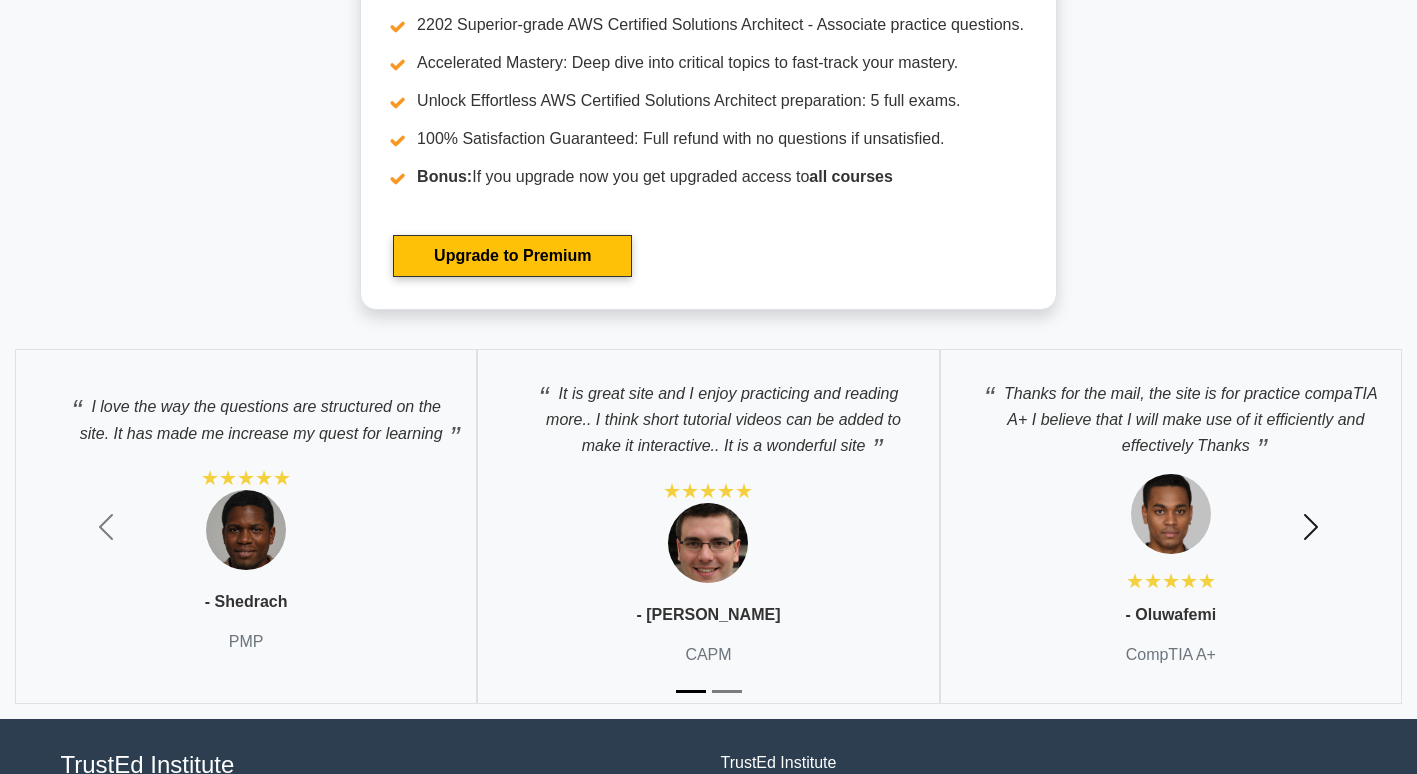 click at bounding box center (1311, 527) 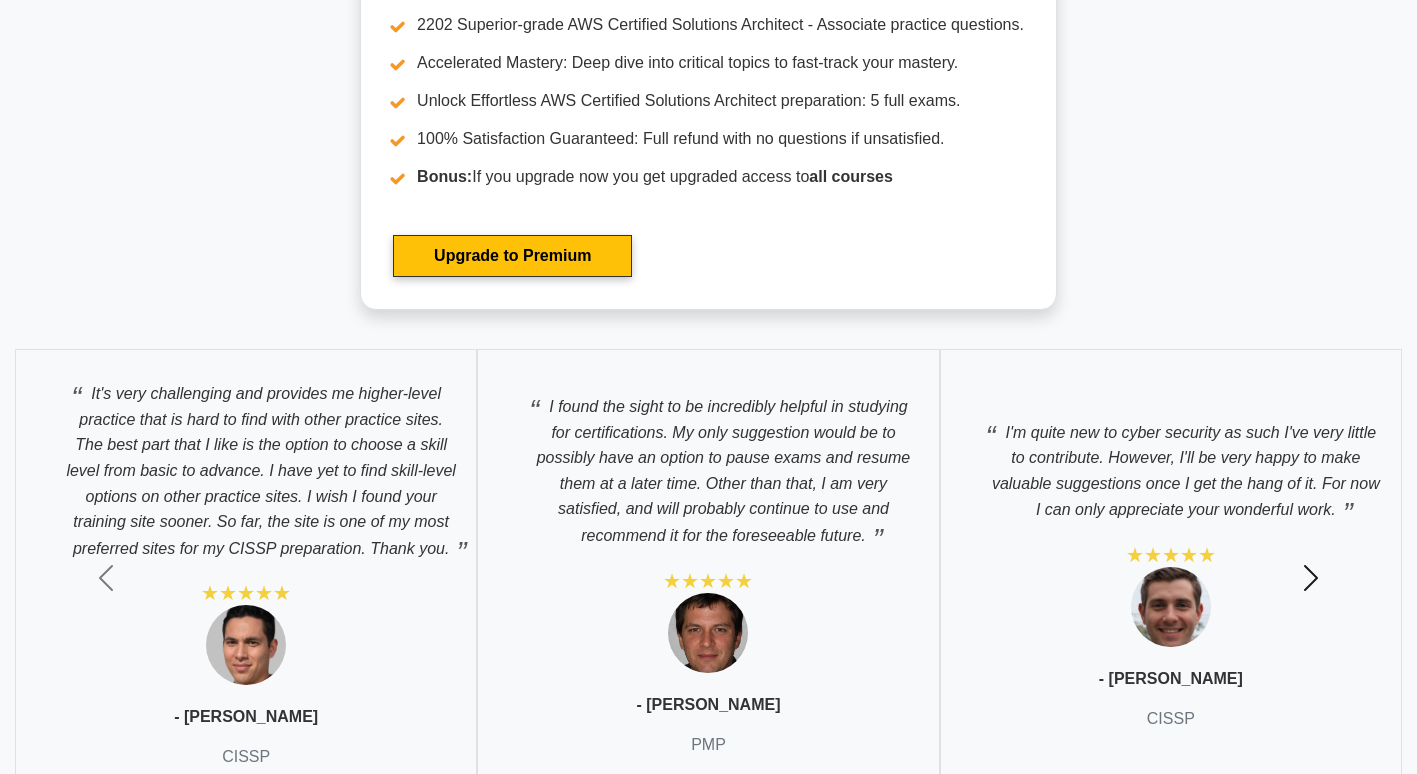 click at bounding box center (1311, 578) 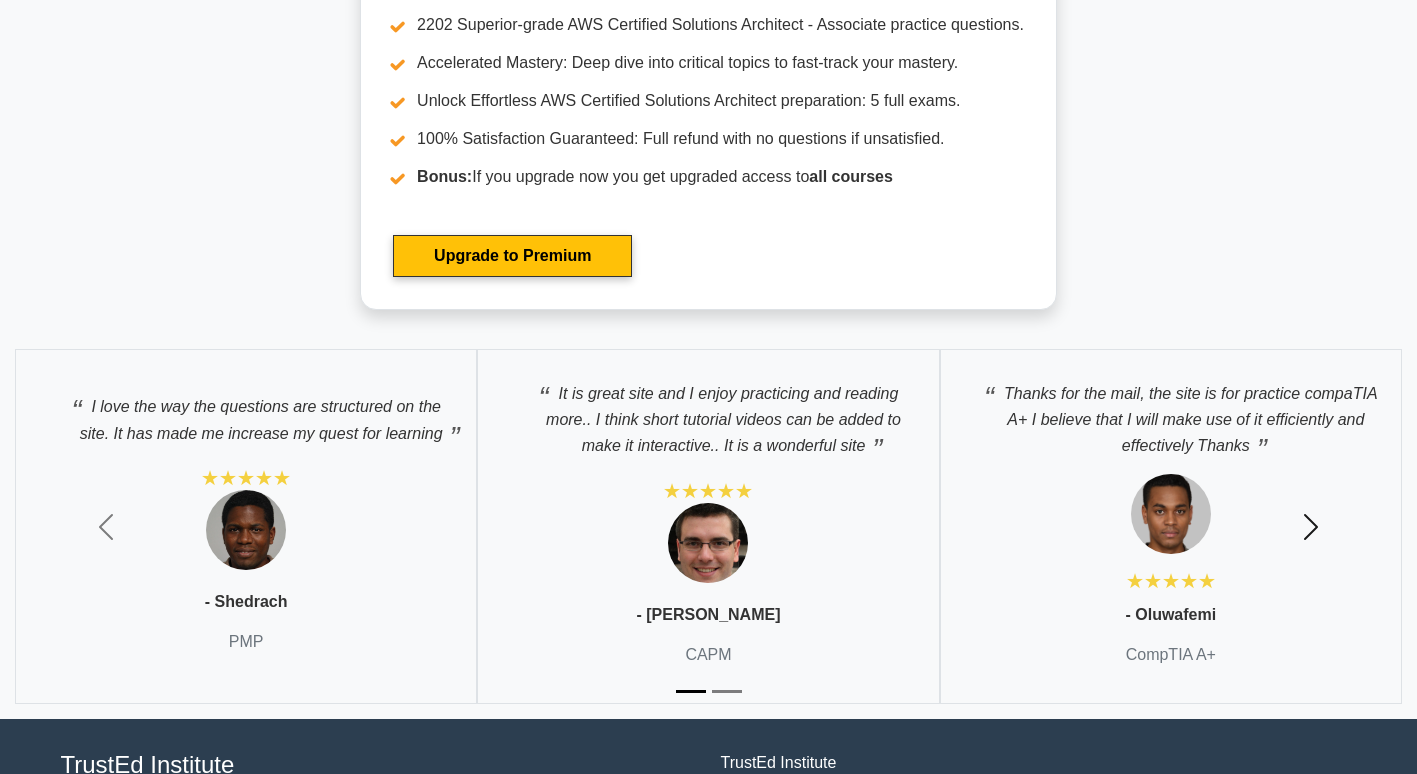 click at bounding box center [1311, 527] 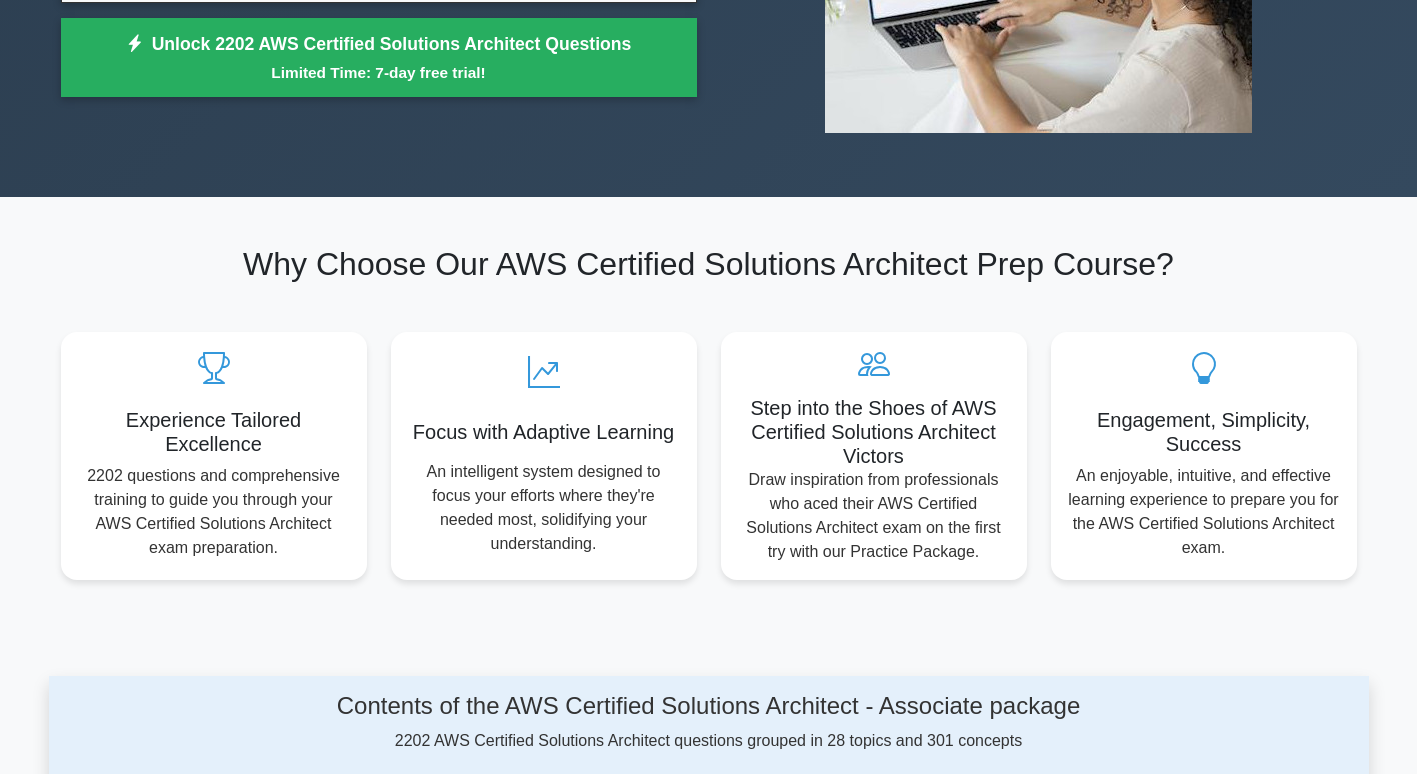scroll, scrollTop: 866, scrollLeft: 0, axis: vertical 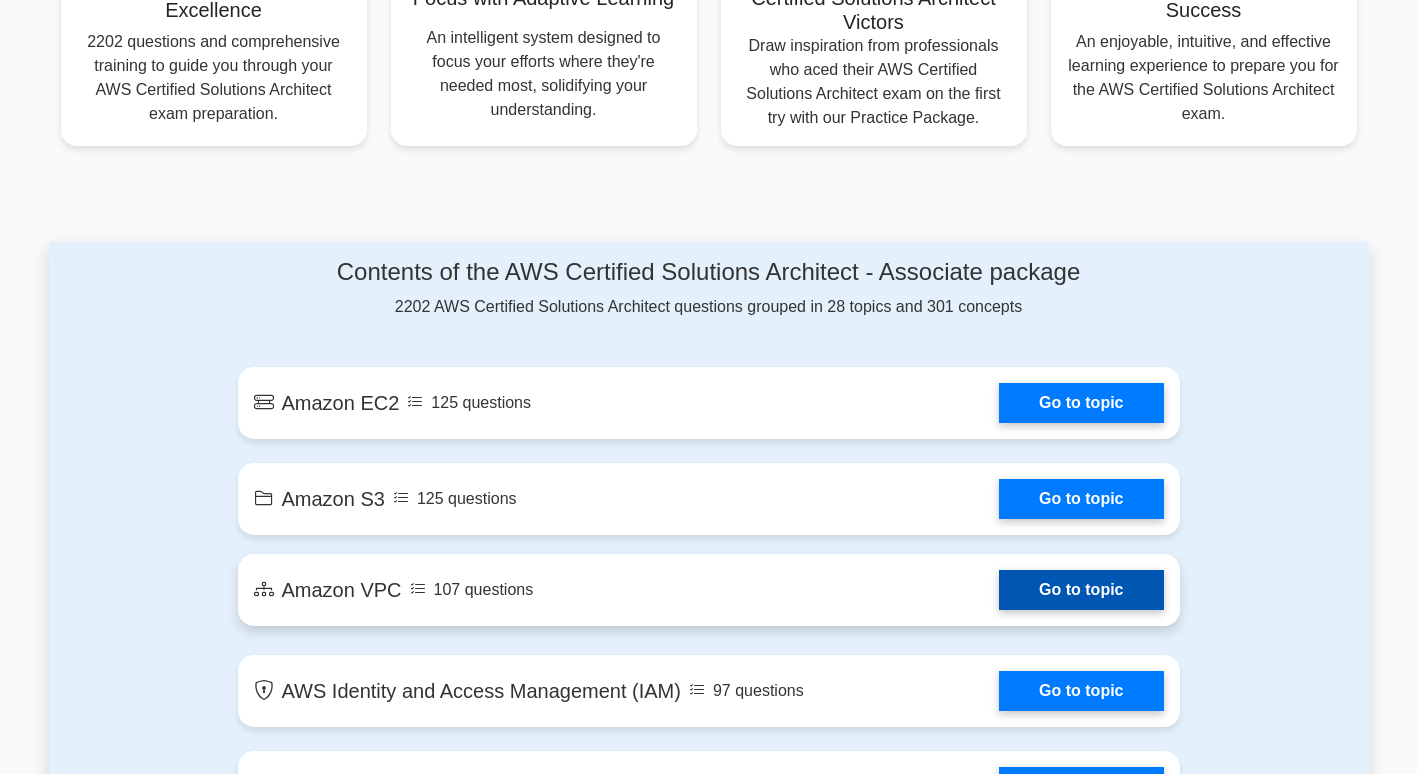 click on "Go to topic" at bounding box center [1081, 590] 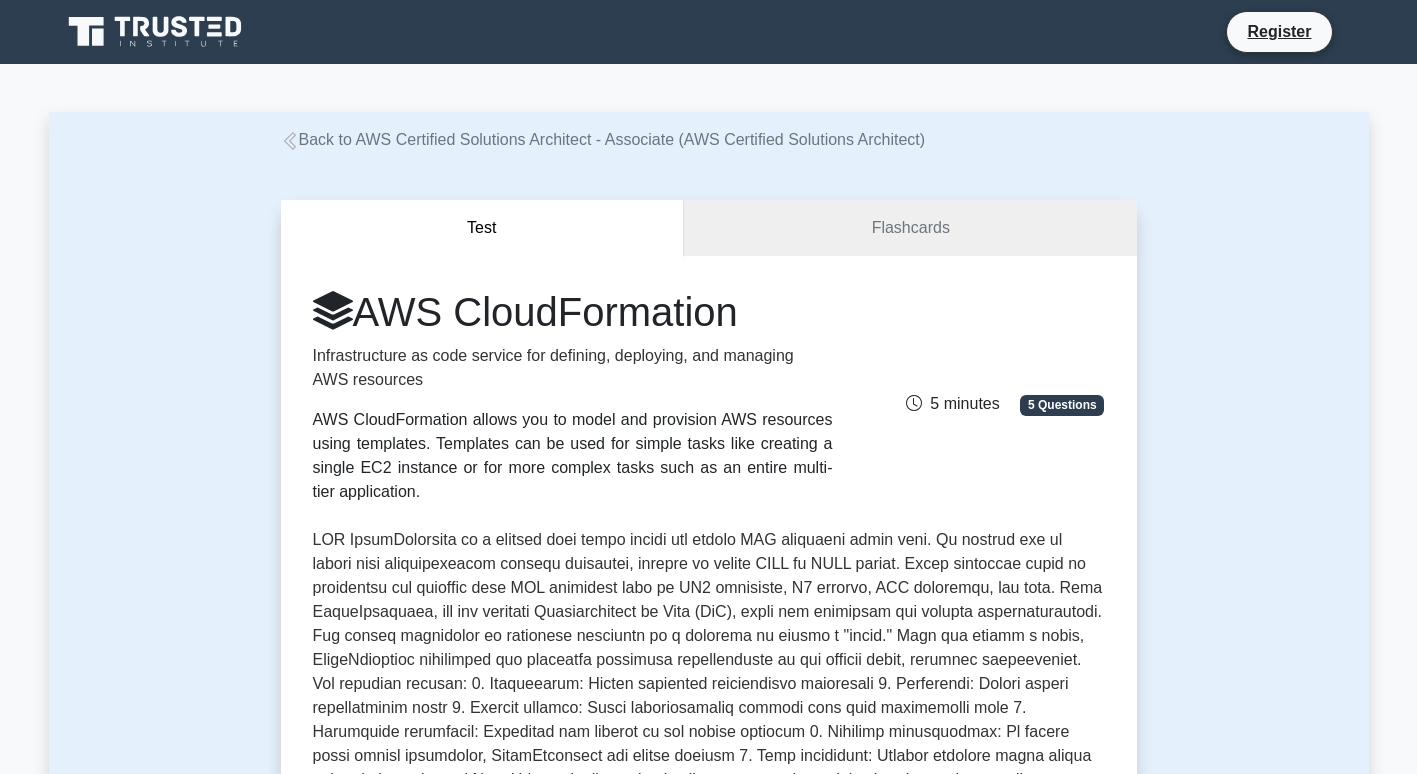 scroll, scrollTop: 0, scrollLeft: 0, axis: both 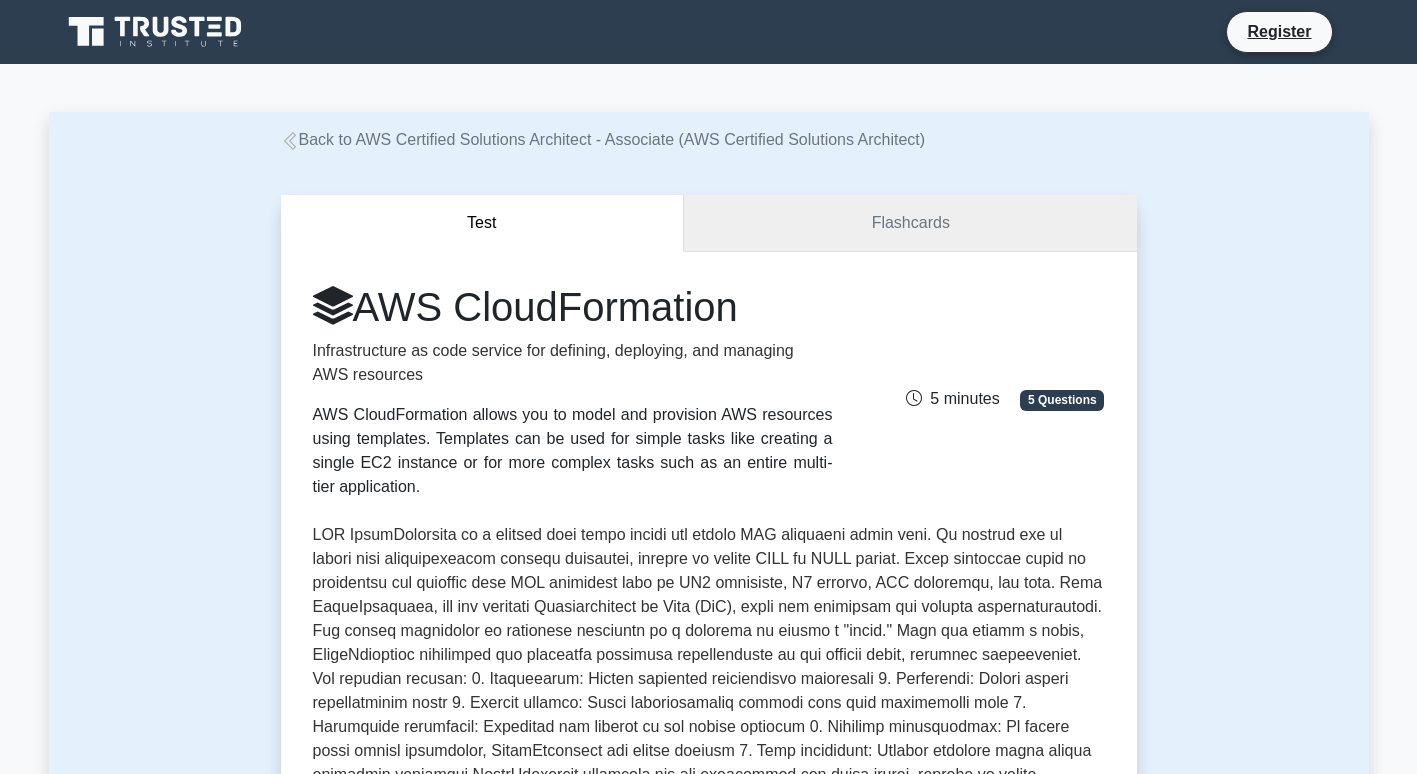 click on "Flashcards" at bounding box center [910, 223] 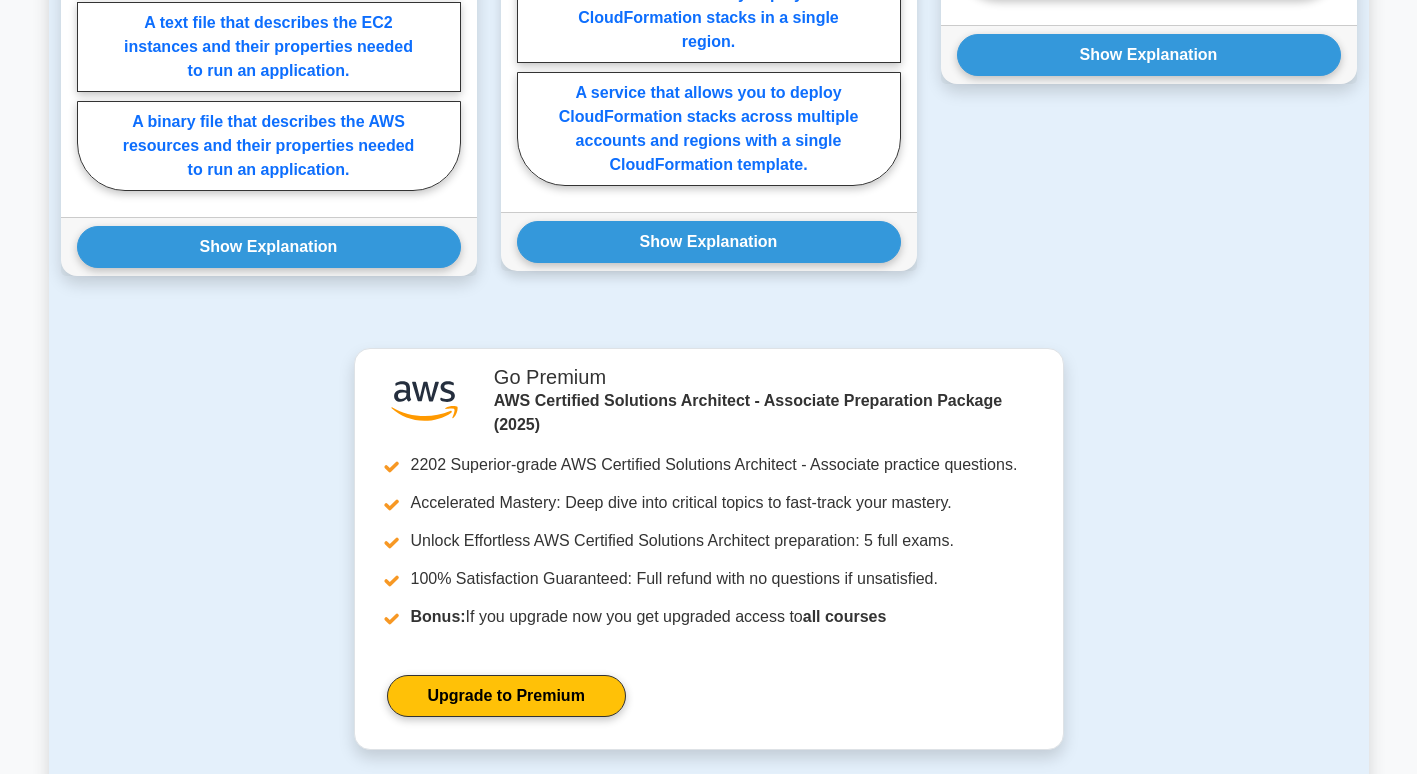 scroll, scrollTop: 1900, scrollLeft: 0, axis: vertical 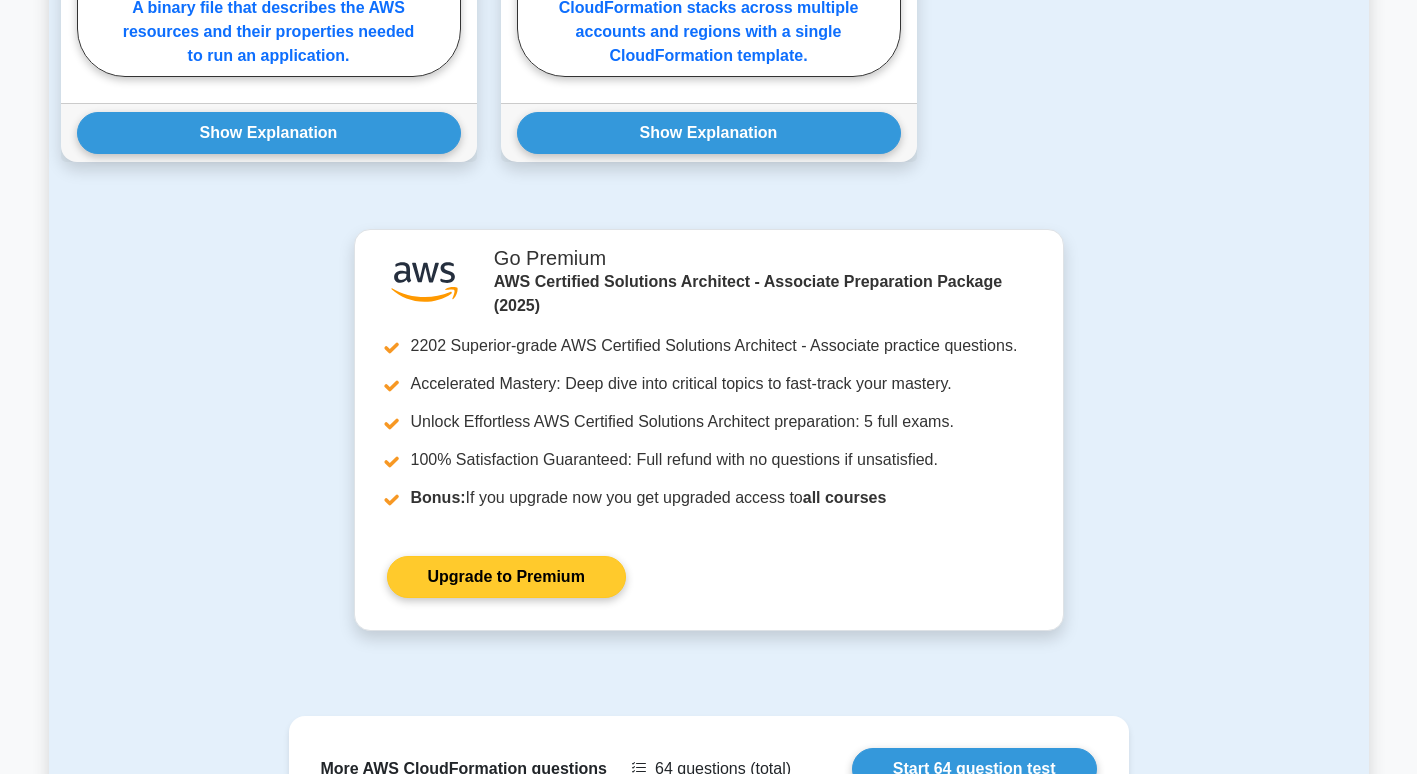 click on "Upgrade to Premium" at bounding box center [506, 577] 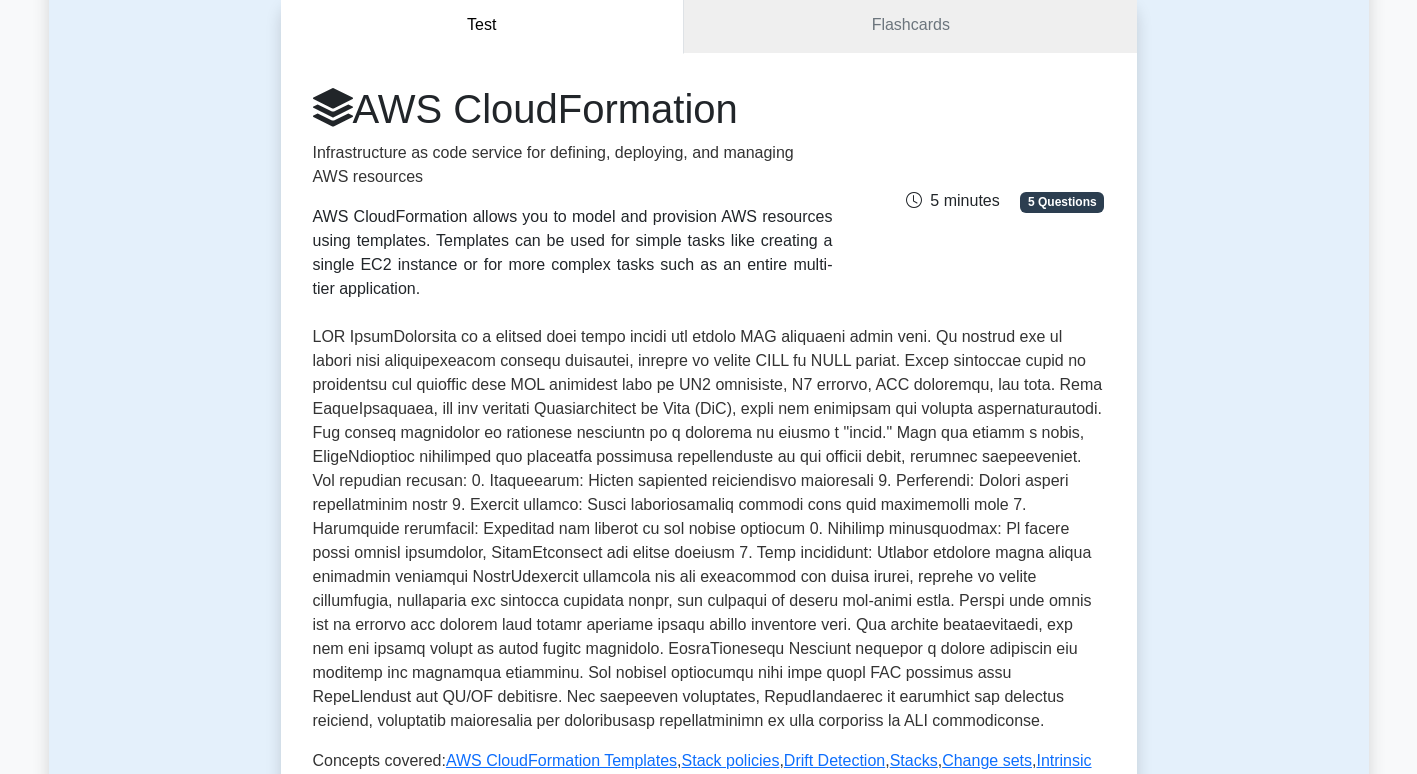 scroll, scrollTop: 0, scrollLeft: 0, axis: both 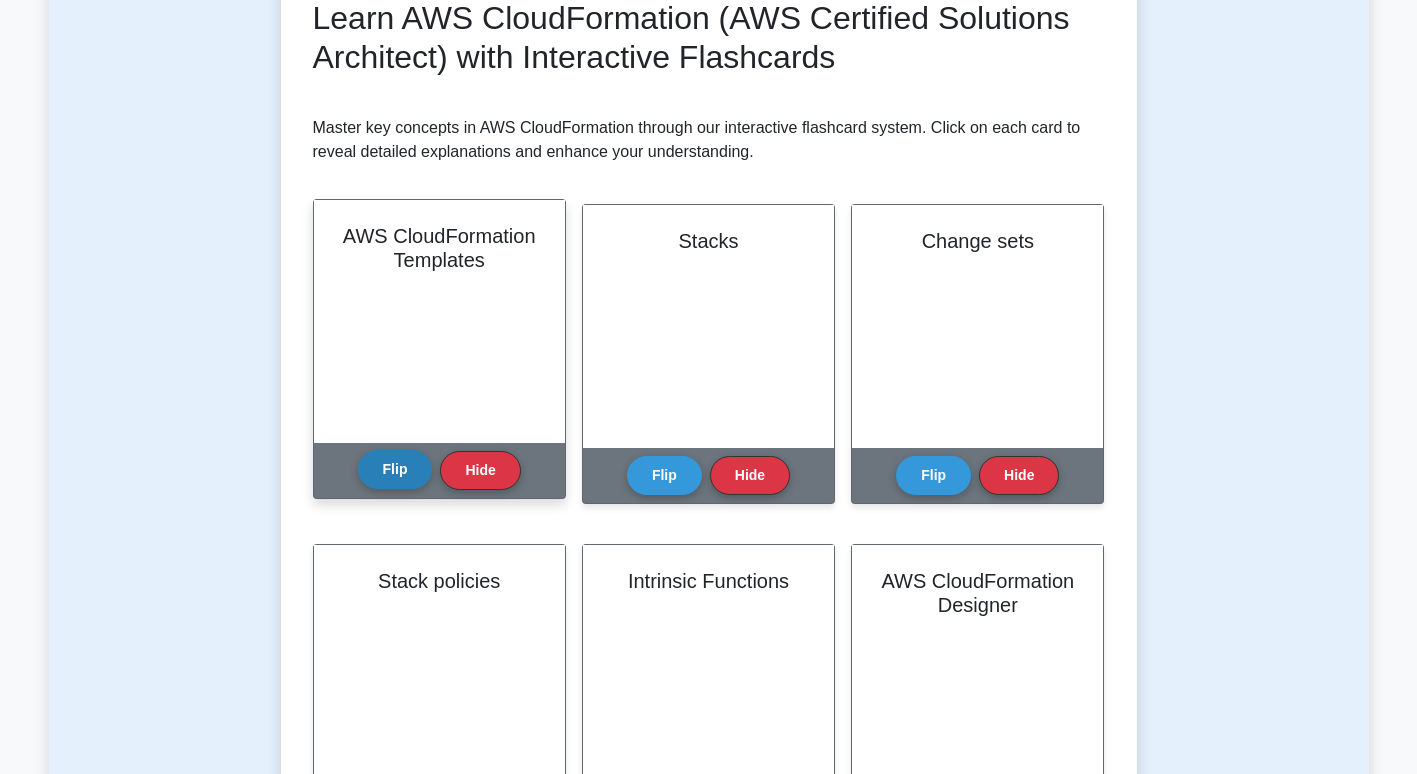 click on "Flip" at bounding box center [395, 469] 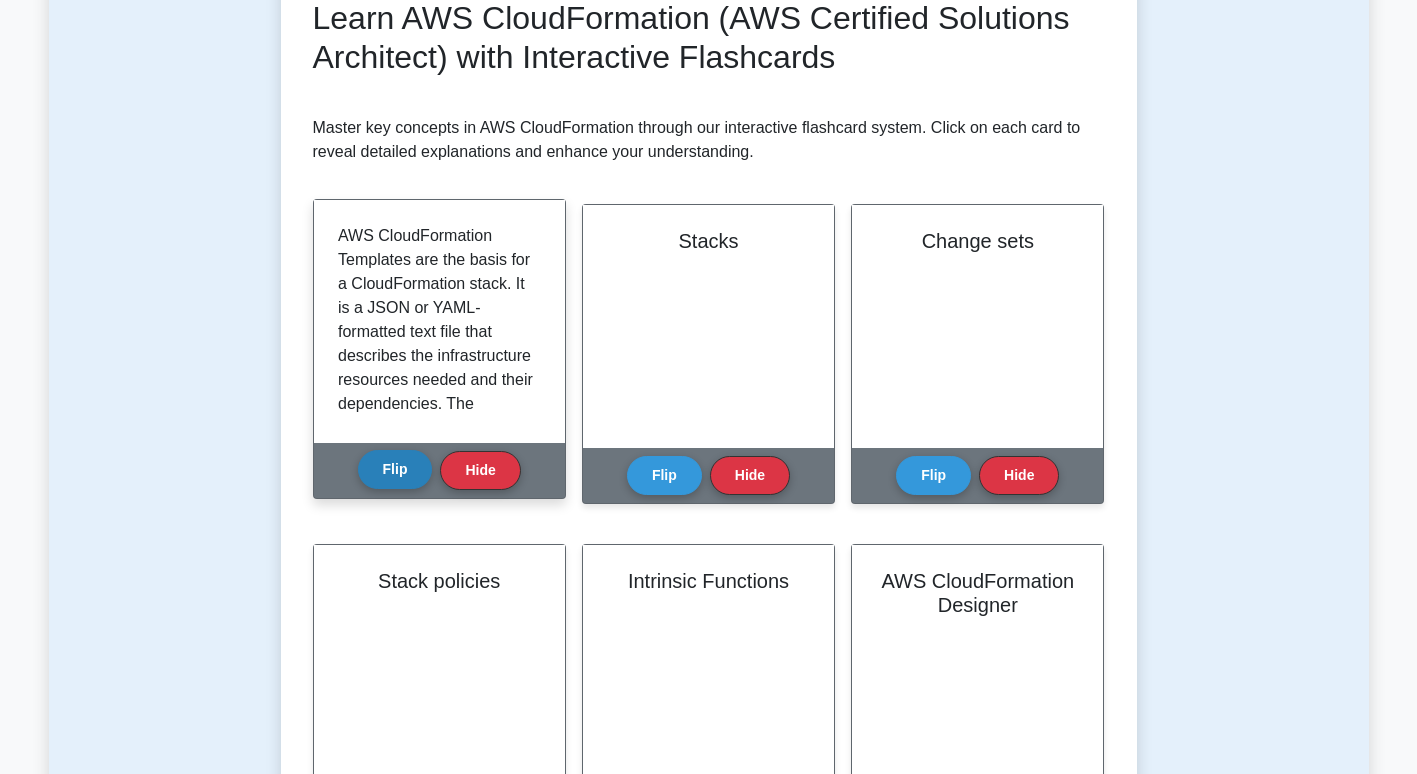 click on "Flip" at bounding box center (395, 469) 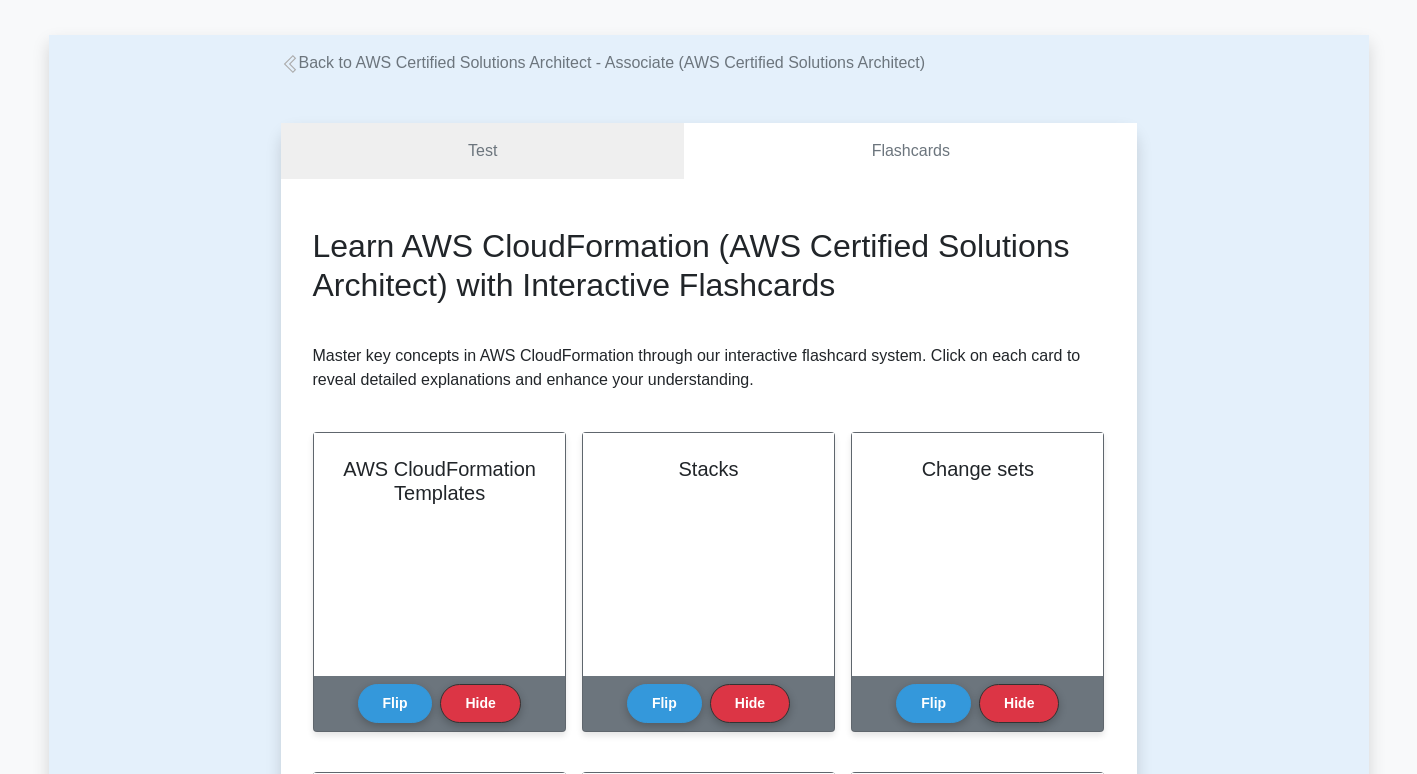 scroll, scrollTop: 0, scrollLeft: 0, axis: both 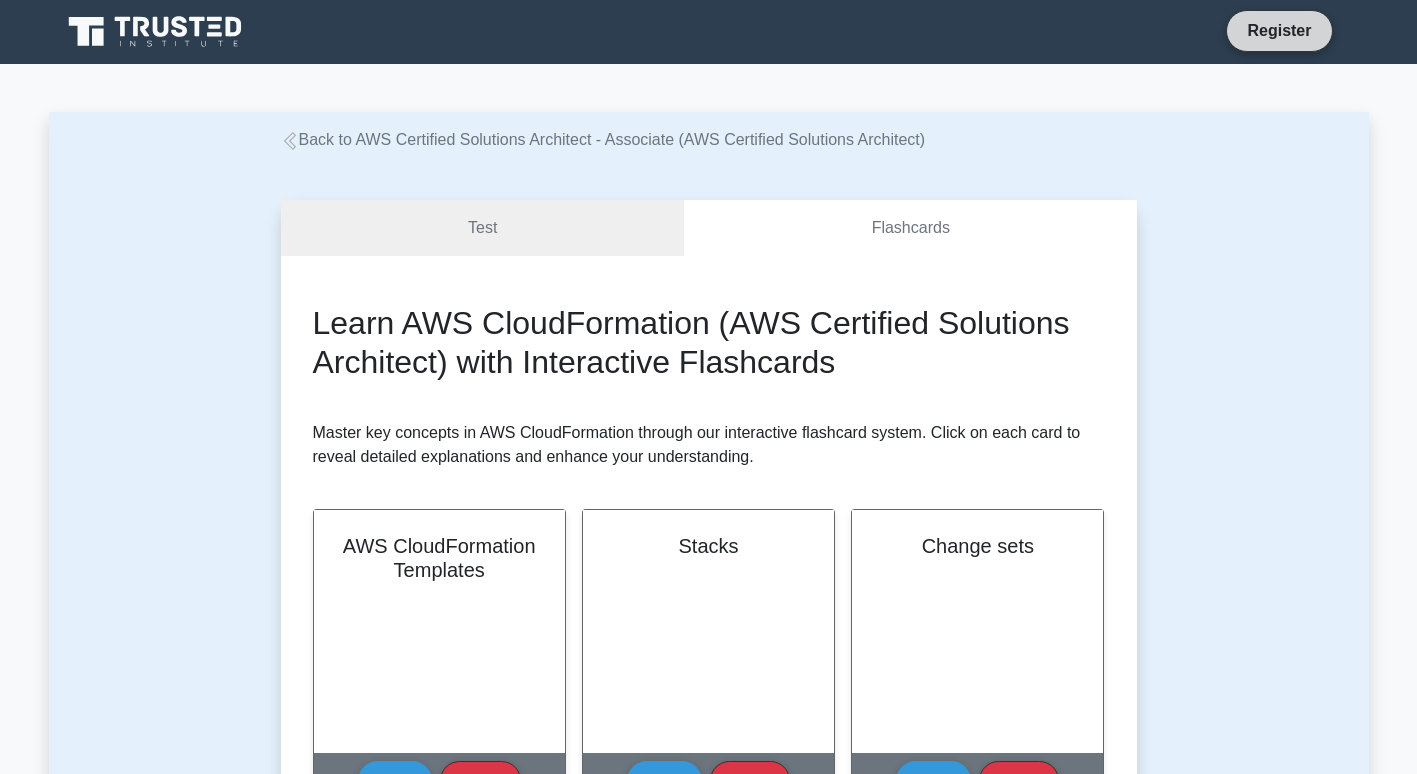 click on "Register" at bounding box center [1279, 30] 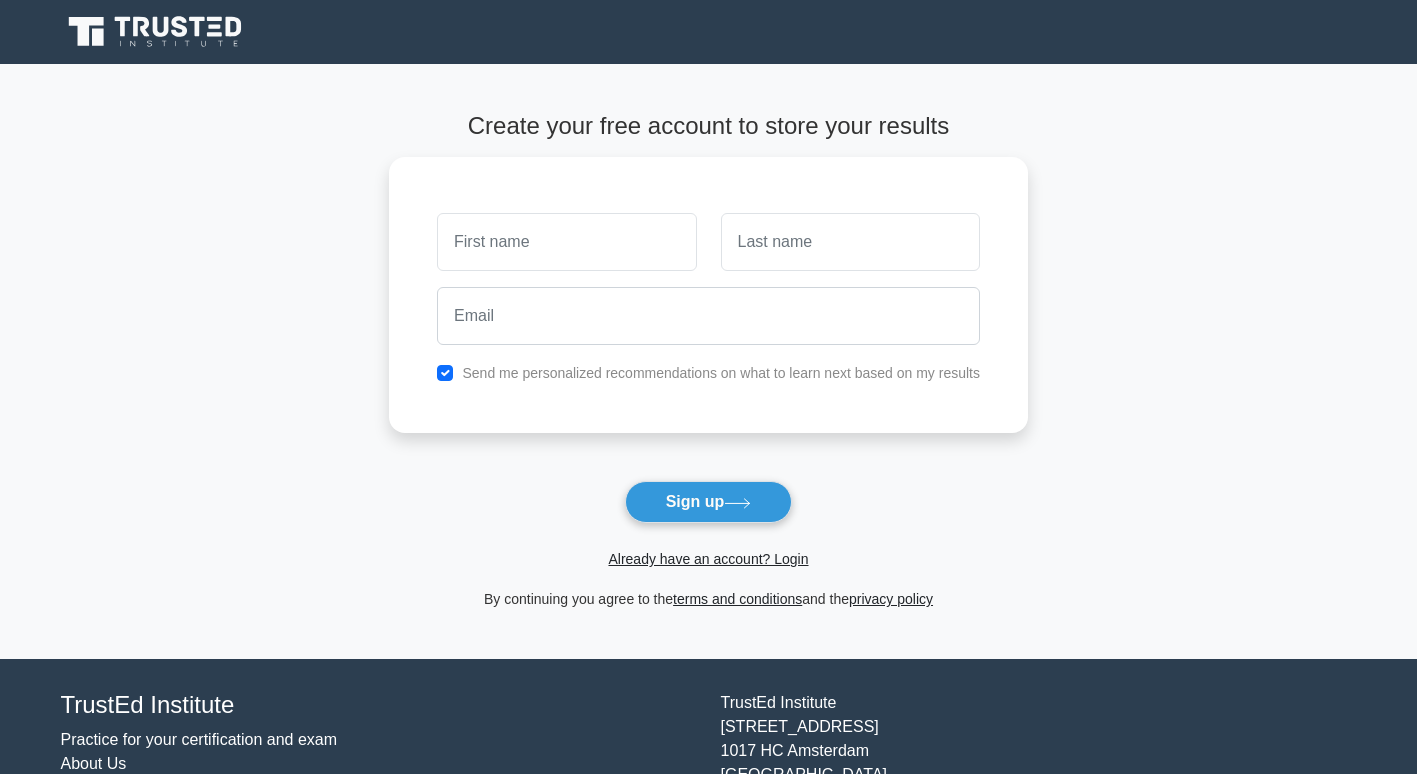 scroll, scrollTop: 0, scrollLeft: 0, axis: both 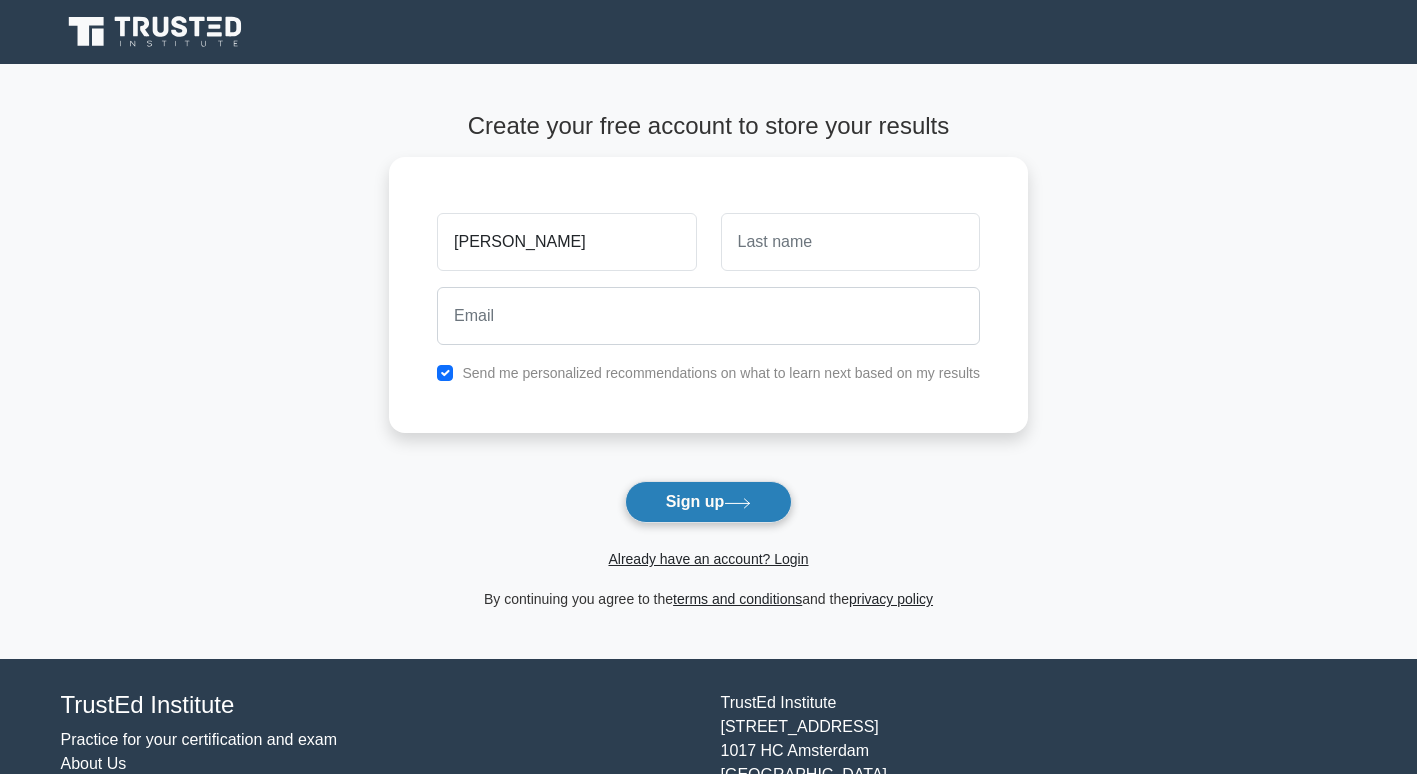 type on "[PERSON_NAME]" 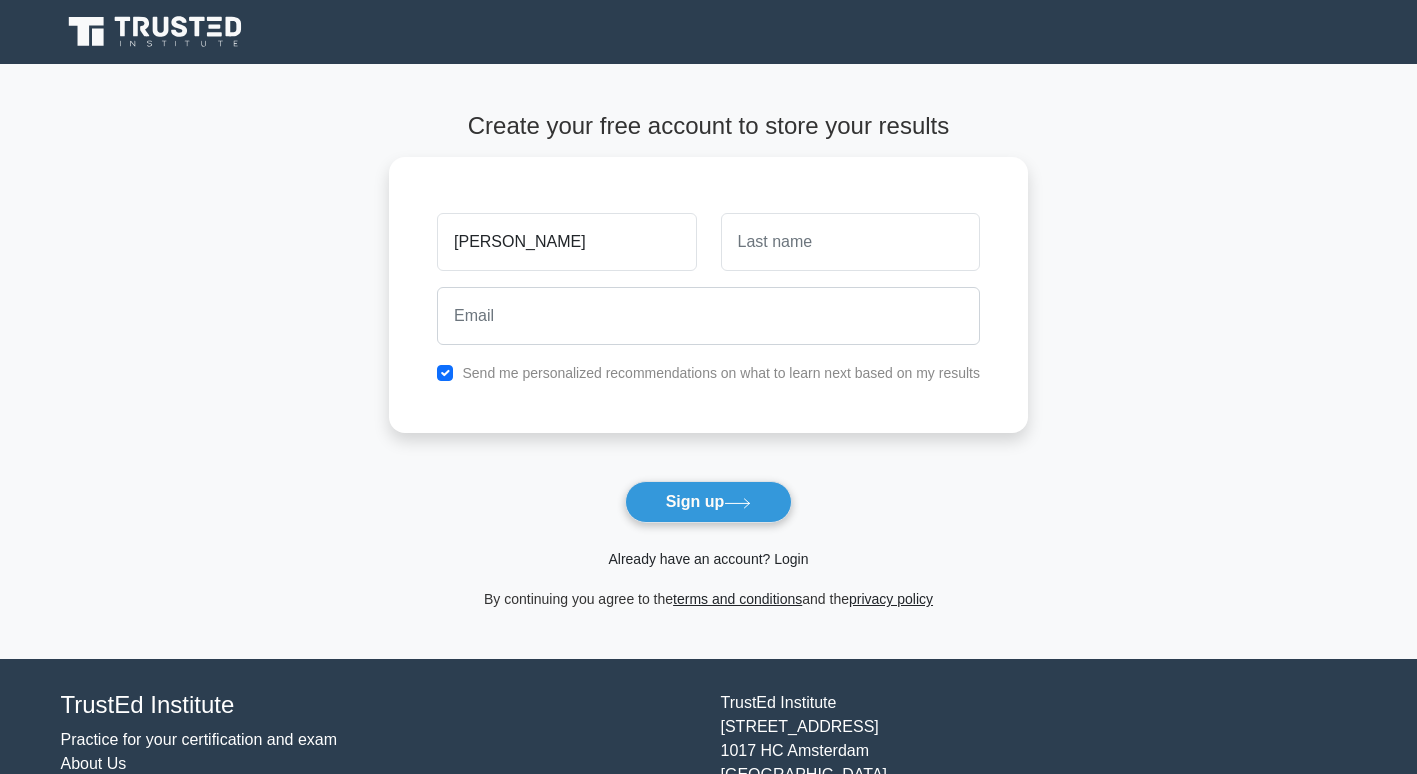 click on "Already have an account? Login" at bounding box center [708, 559] 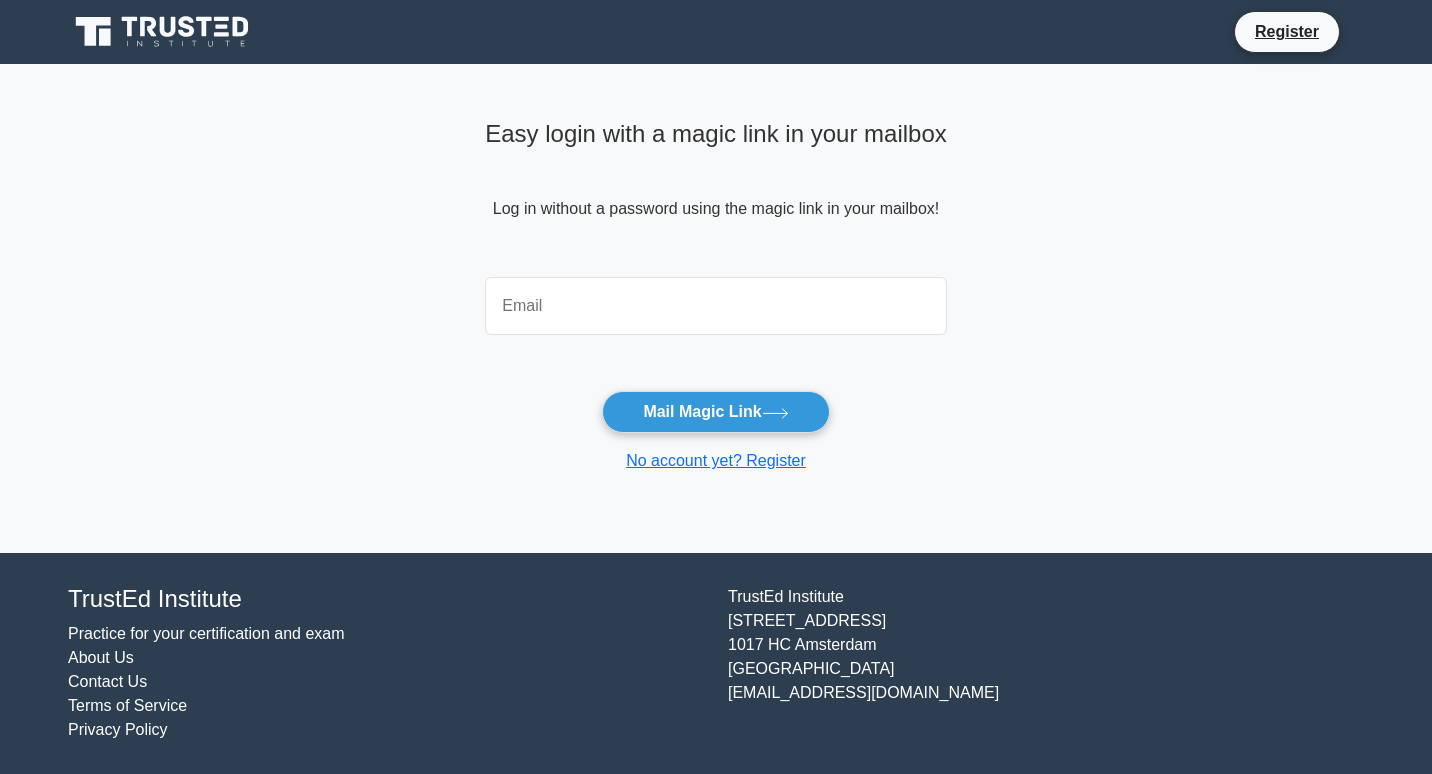 scroll, scrollTop: 0, scrollLeft: 0, axis: both 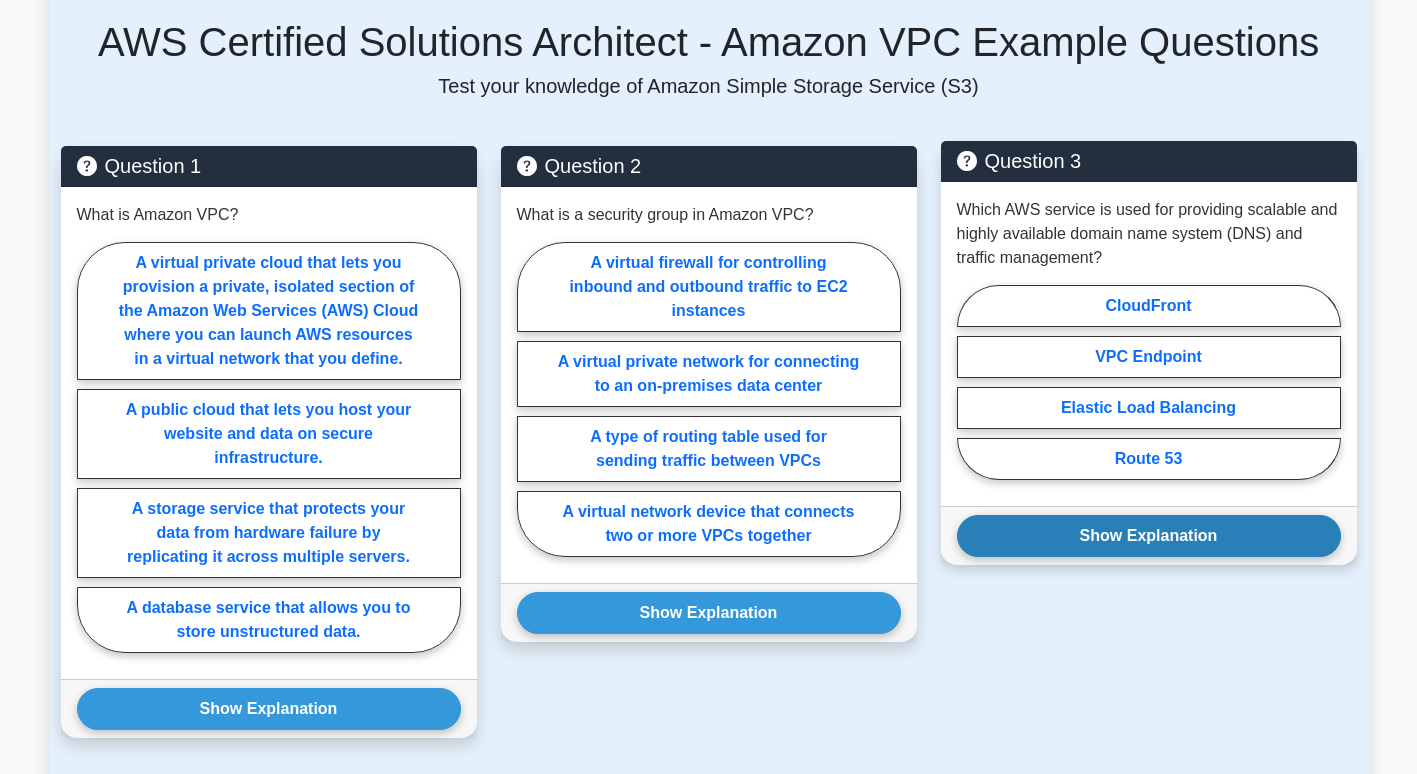 click on "Show Explanation" at bounding box center [1149, 536] 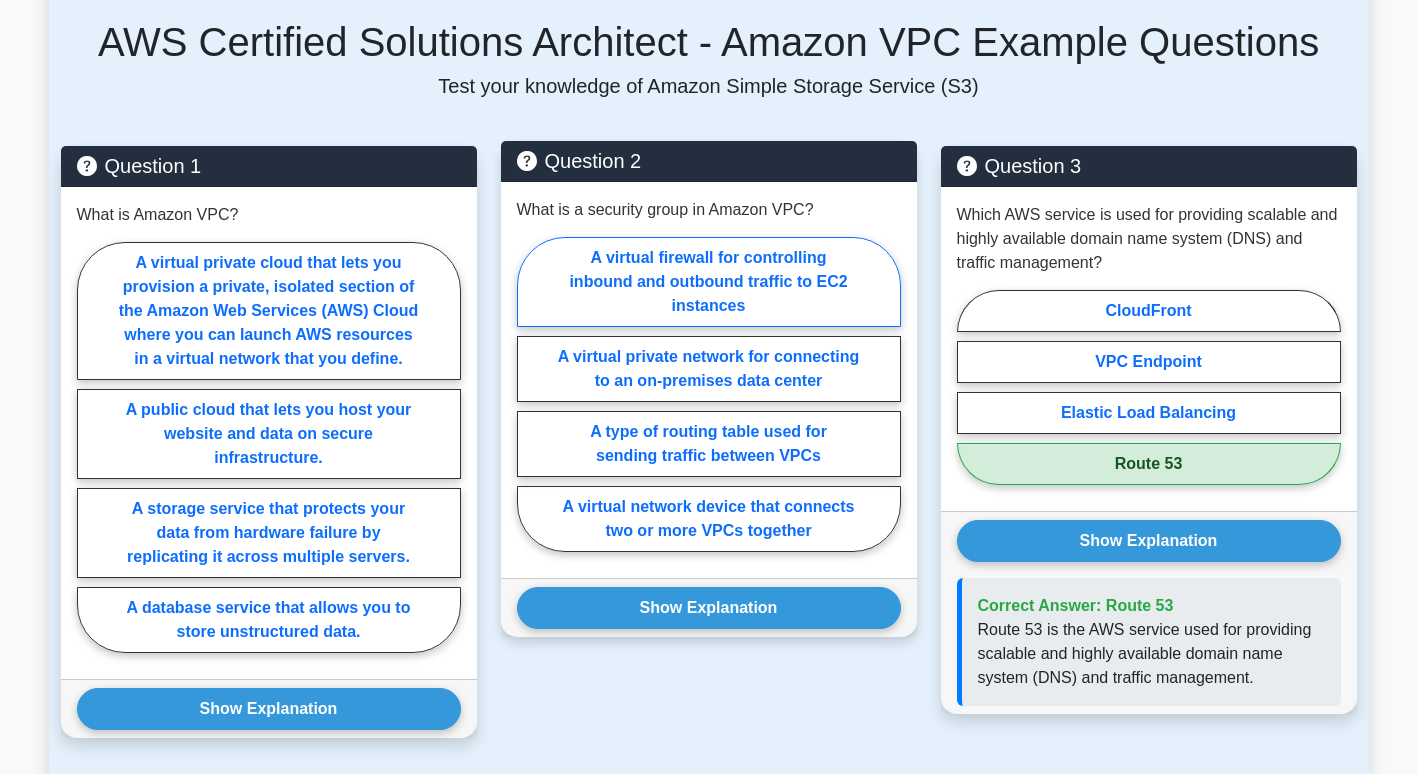 click on "A virtual firewall for controlling inbound and outbound traffic to EC2 instances" at bounding box center [709, 282] 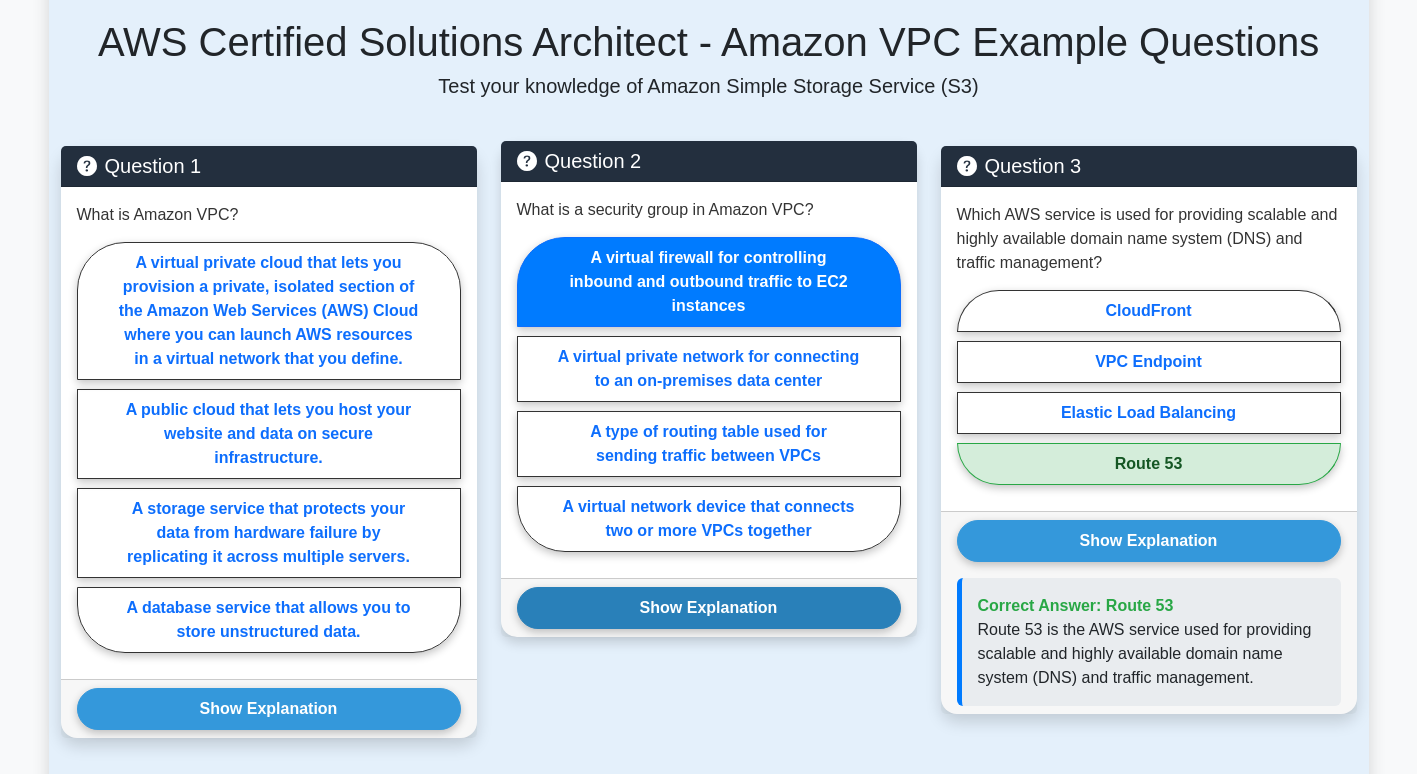 click on "Show Explanation" at bounding box center [709, 608] 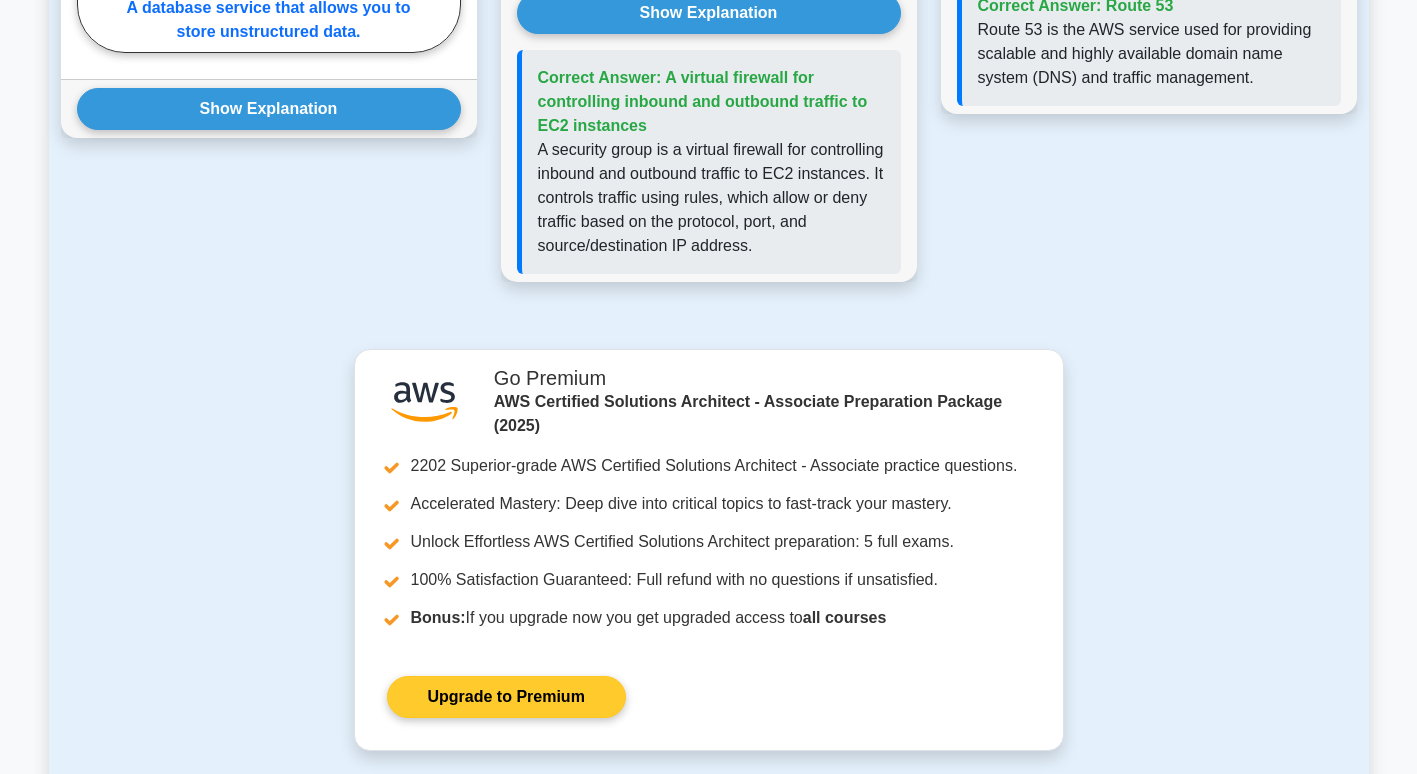 scroll, scrollTop: 2385, scrollLeft: 0, axis: vertical 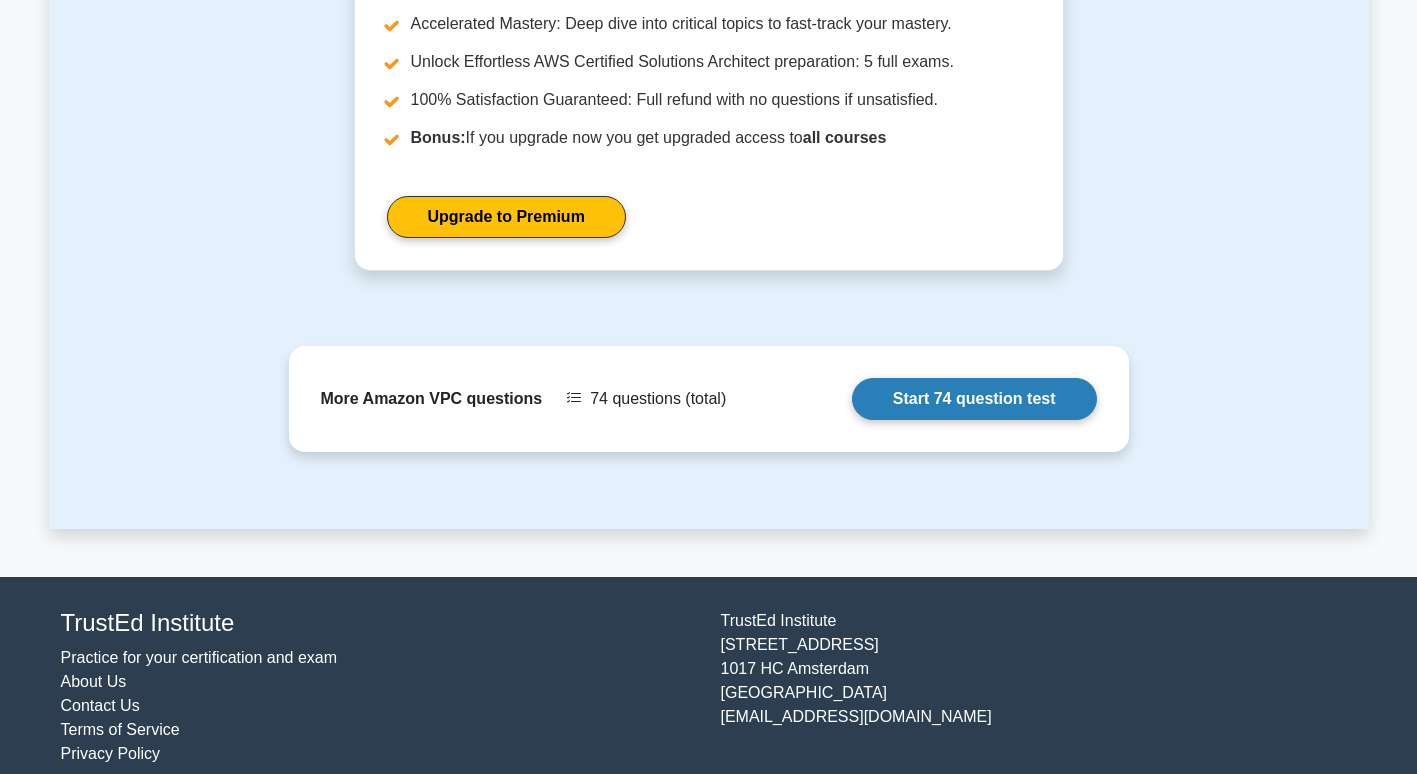 click on "Start 74 question test" at bounding box center (974, 399) 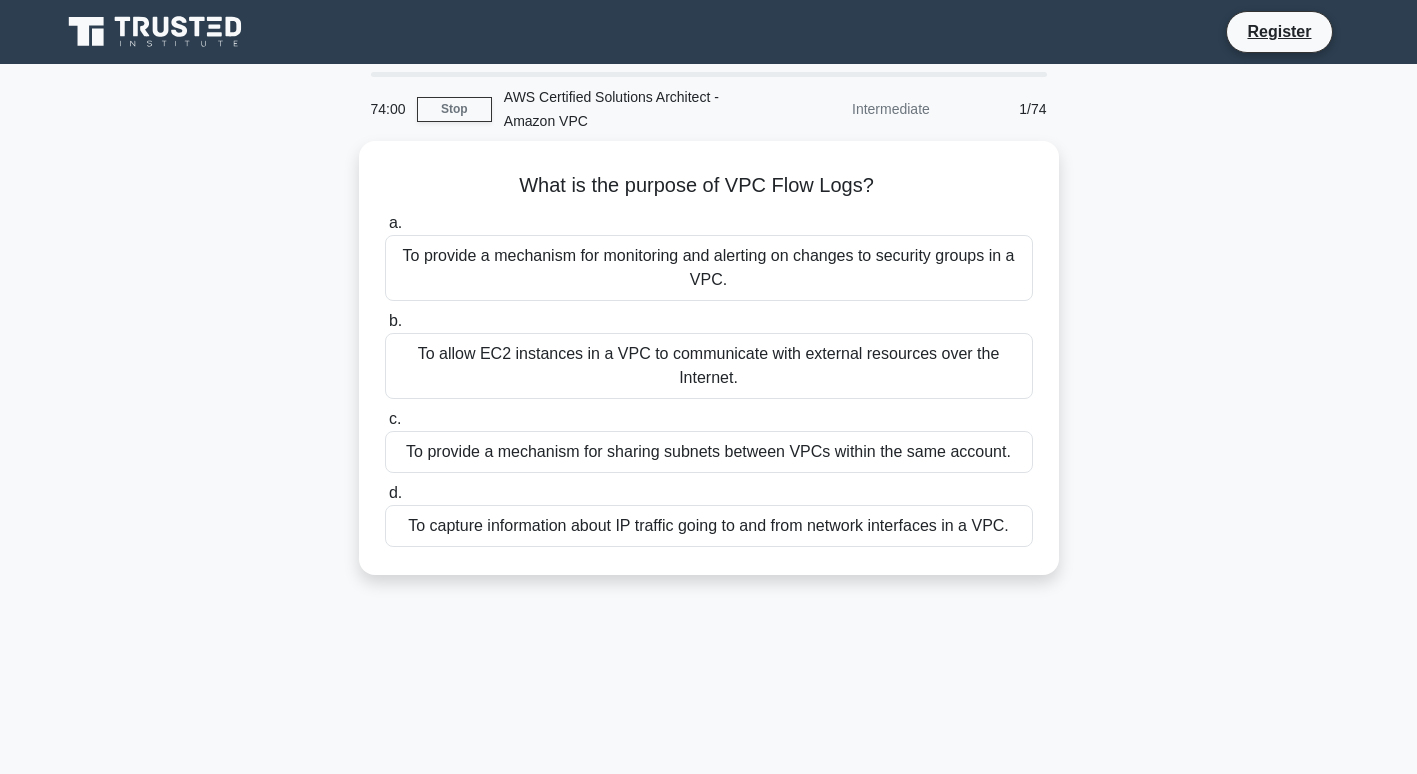 scroll, scrollTop: 0, scrollLeft: 0, axis: both 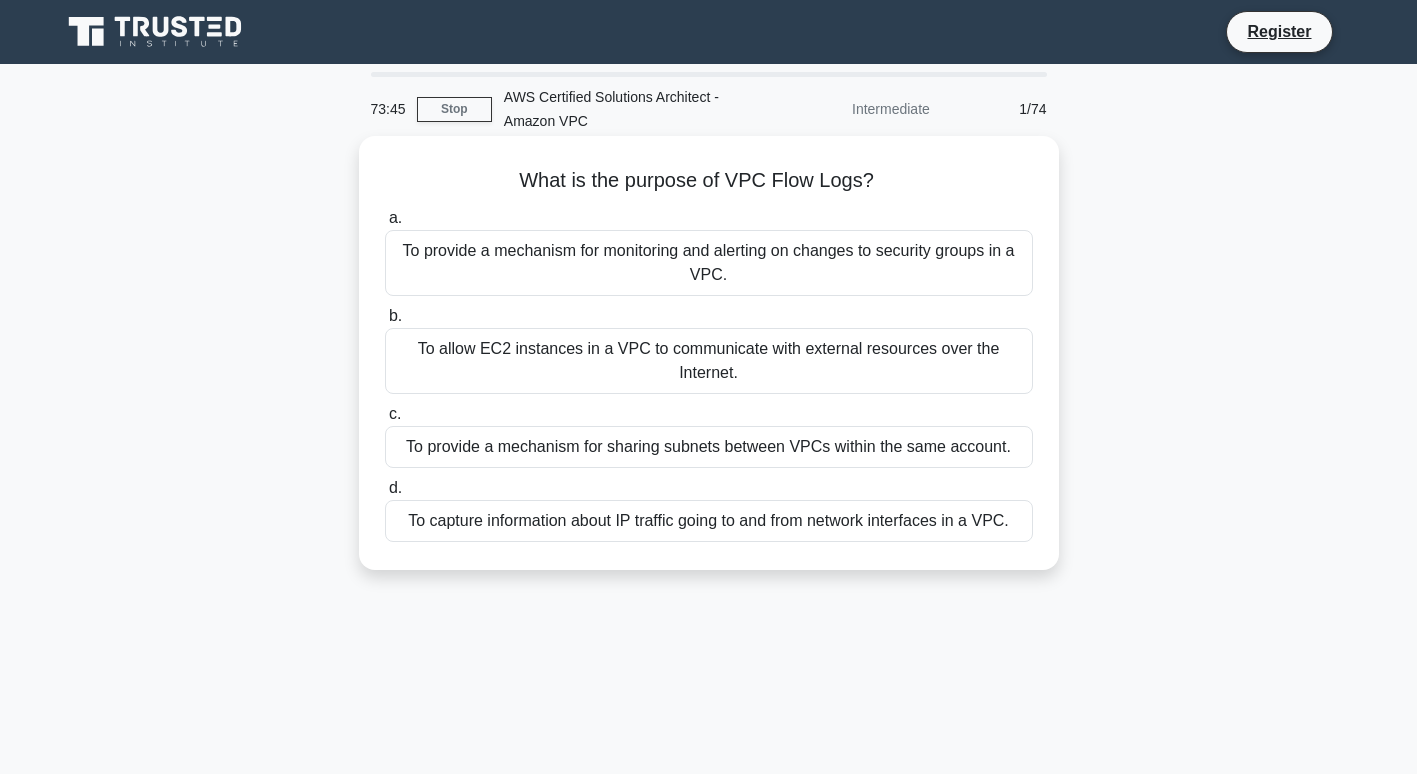 click on "To capture information about IP traffic going to and from network interfaces in a VPC." at bounding box center (709, 521) 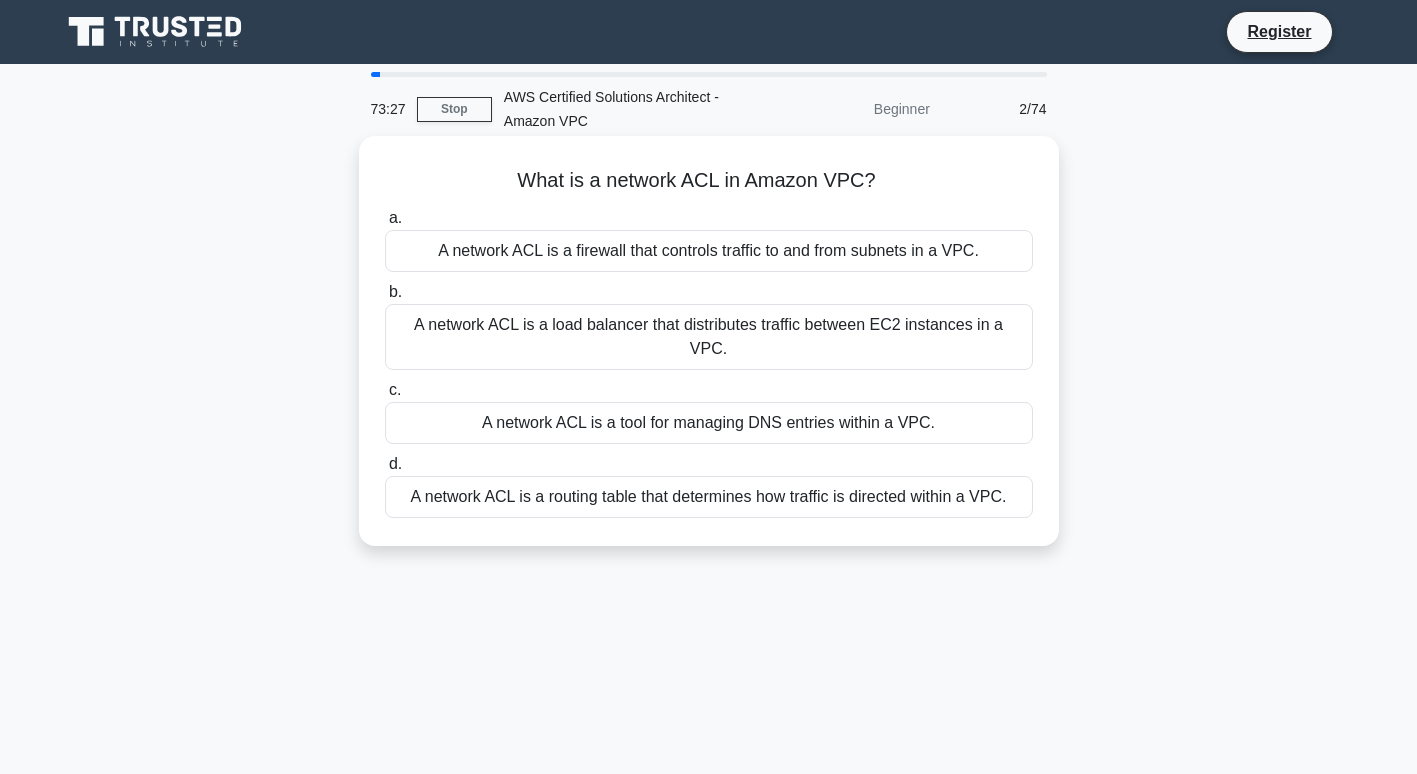 click on "A network ACL is a firewall that controls traffic to and from subnets in a VPC." at bounding box center (709, 251) 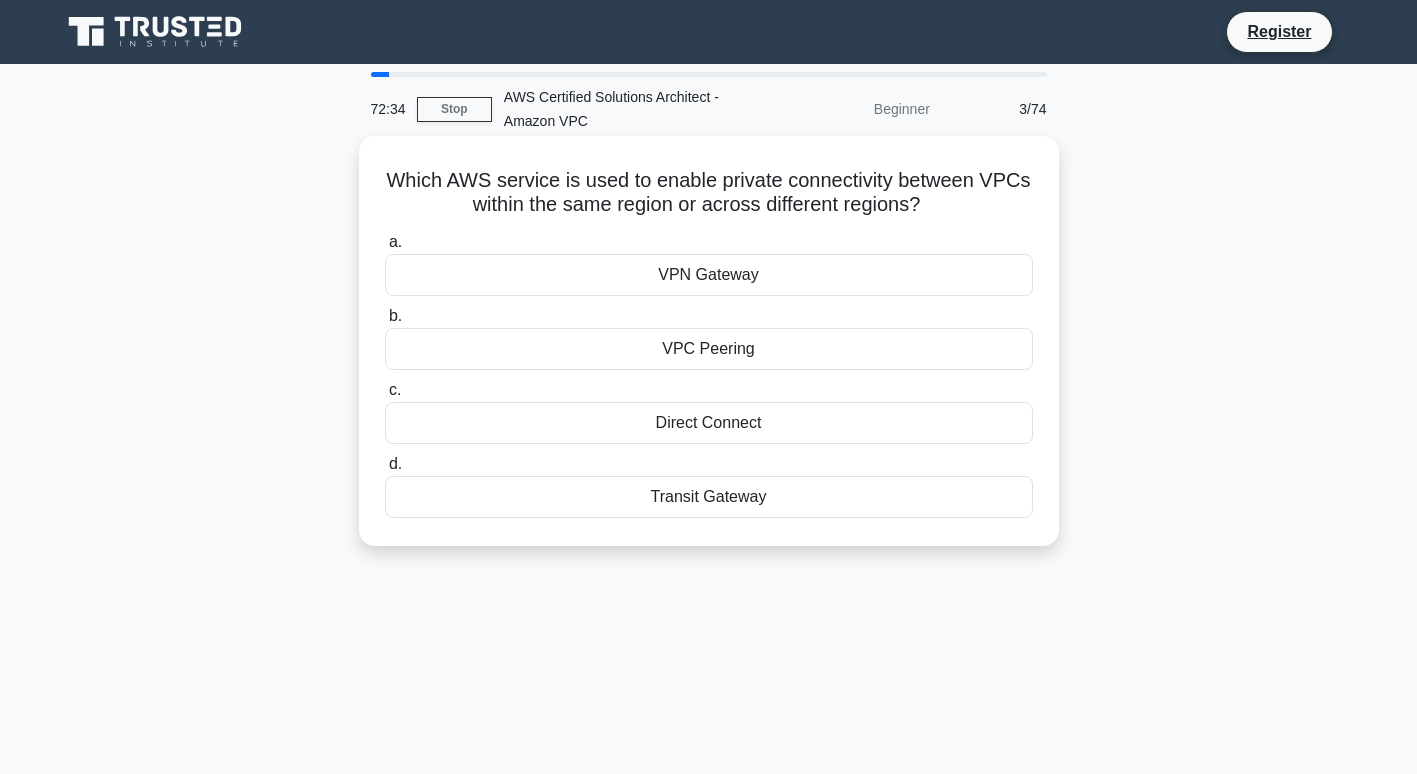 click on "VPC Peering" at bounding box center [709, 349] 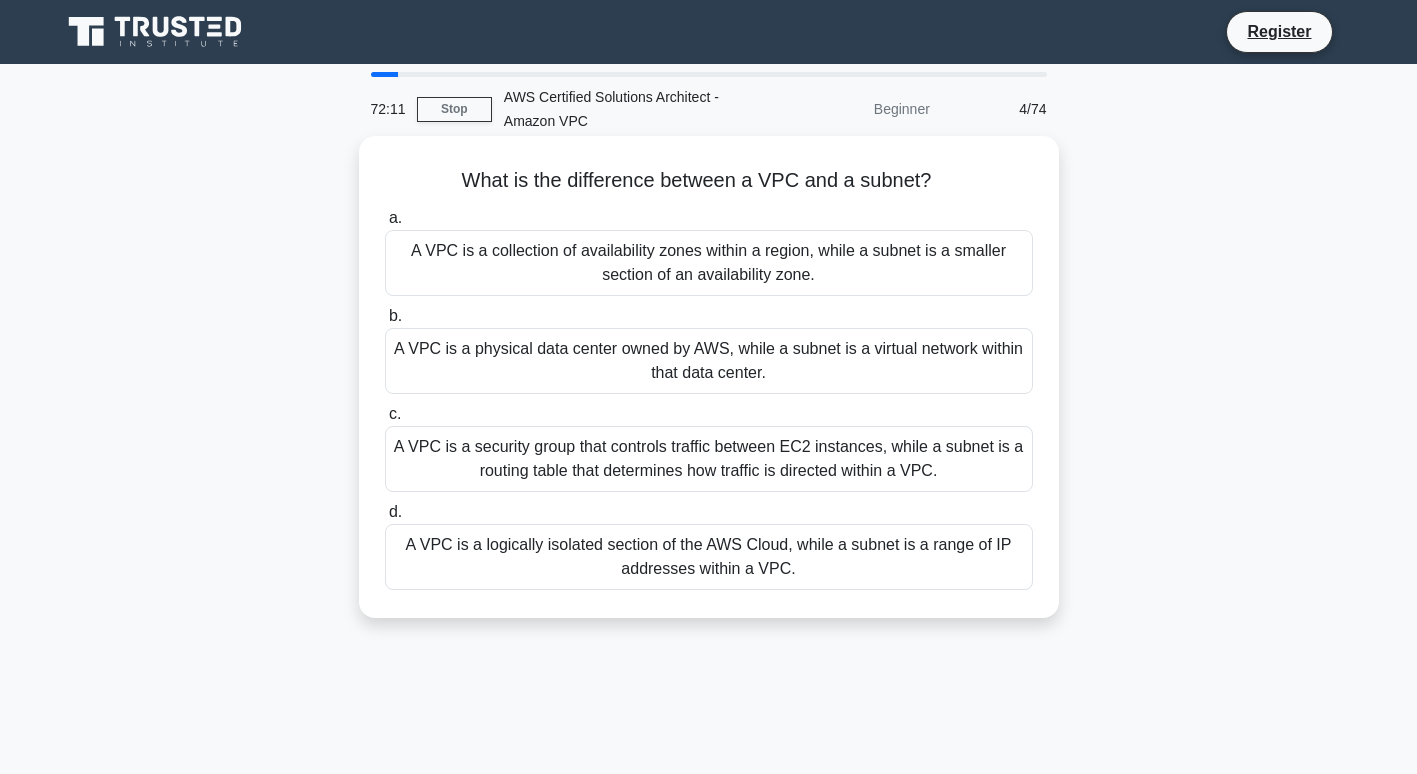 click on "A VPC is a logically isolated section of the AWS Cloud, while a subnet is a range of IP addresses within a VPC." at bounding box center [709, 557] 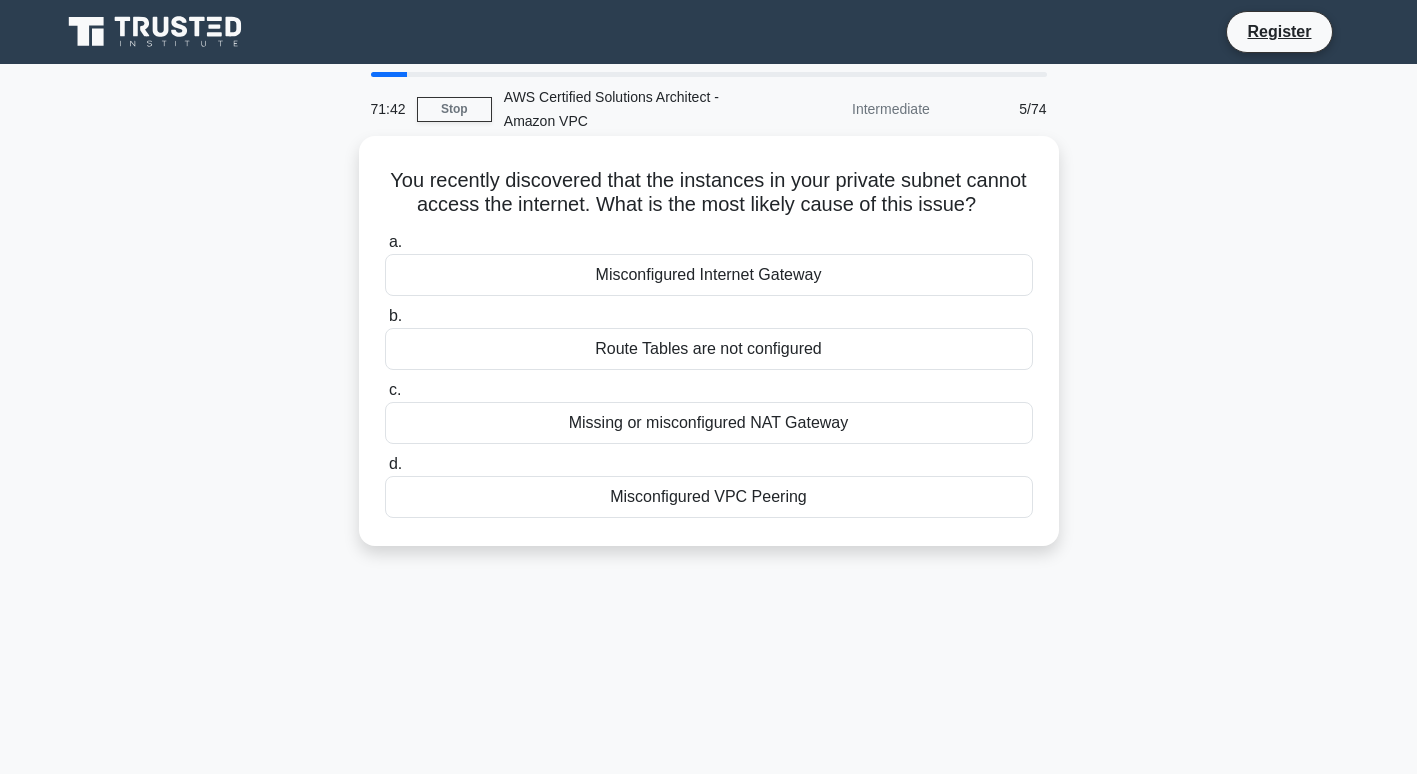 click on "Misconfigured Internet Gateway" at bounding box center [709, 275] 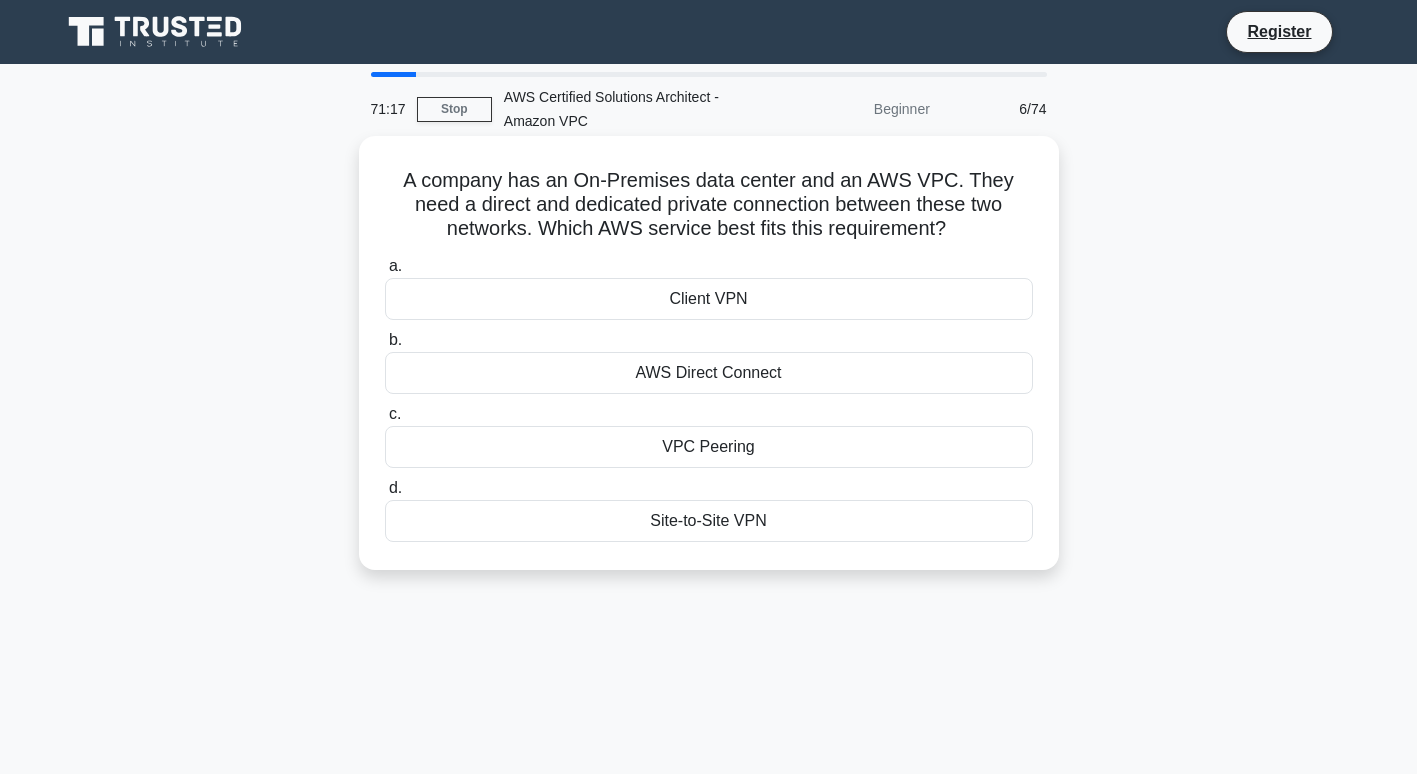 click on "AWS Direct Connect" at bounding box center (709, 373) 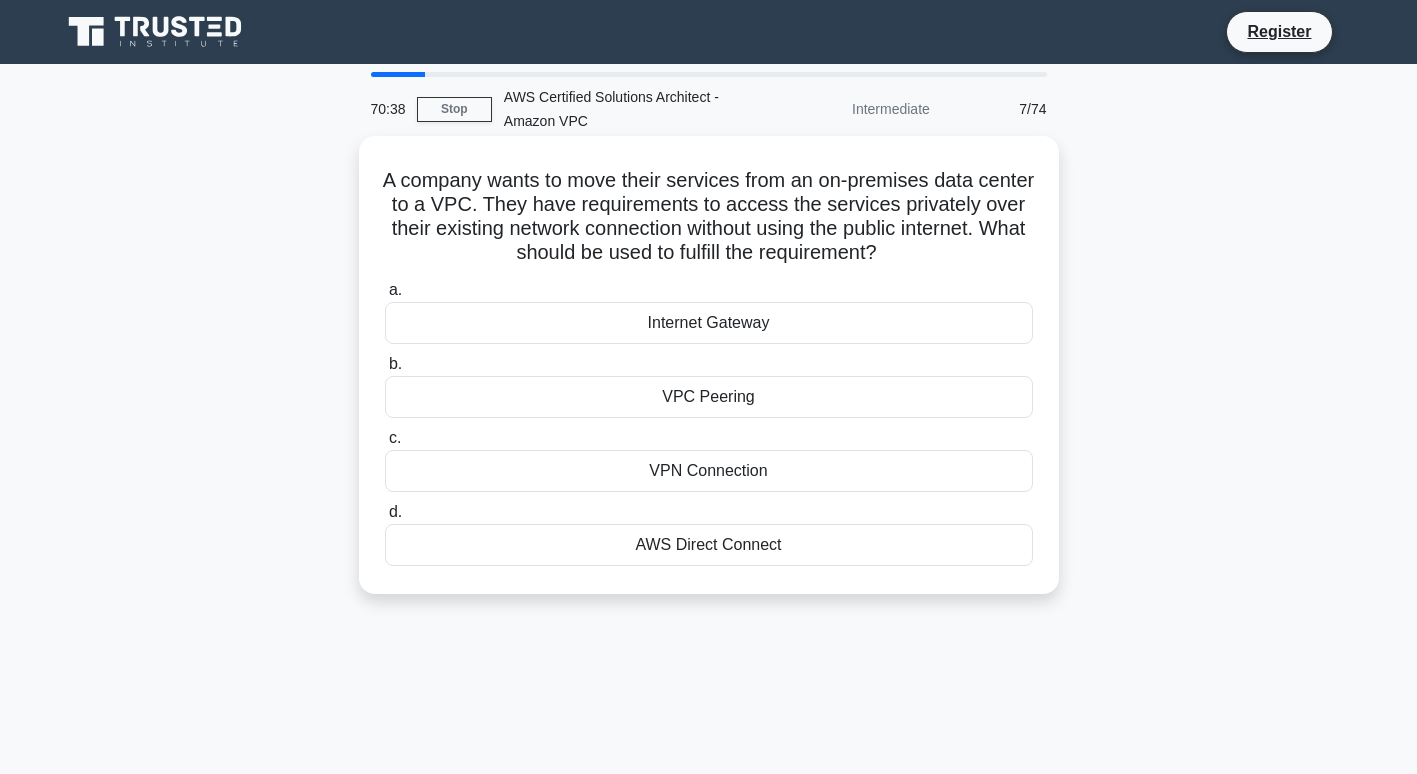 drag, startPoint x: 468, startPoint y: 224, endPoint x: 997, endPoint y: 256, distance: 529.967 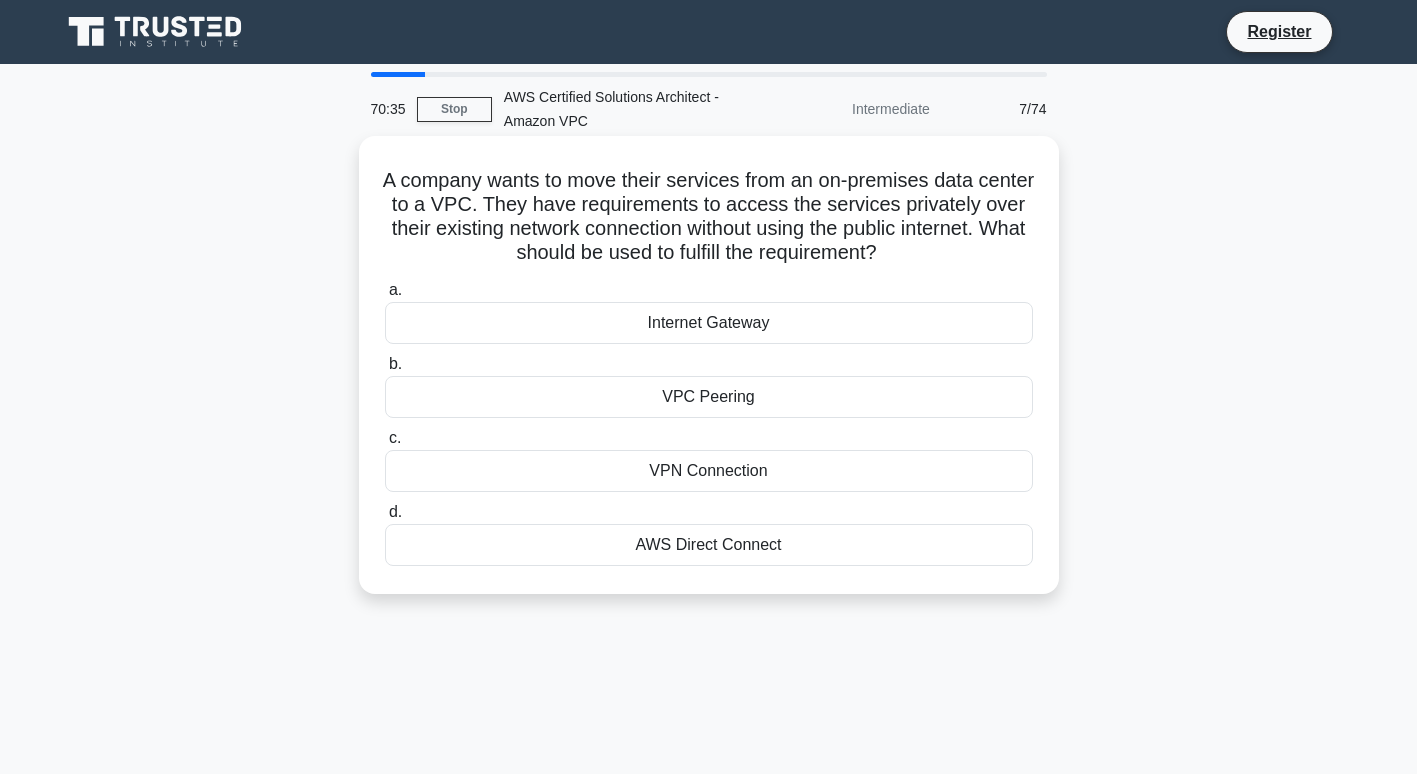 click on "AWS Direct Connect" at bounding box center [709, 545] 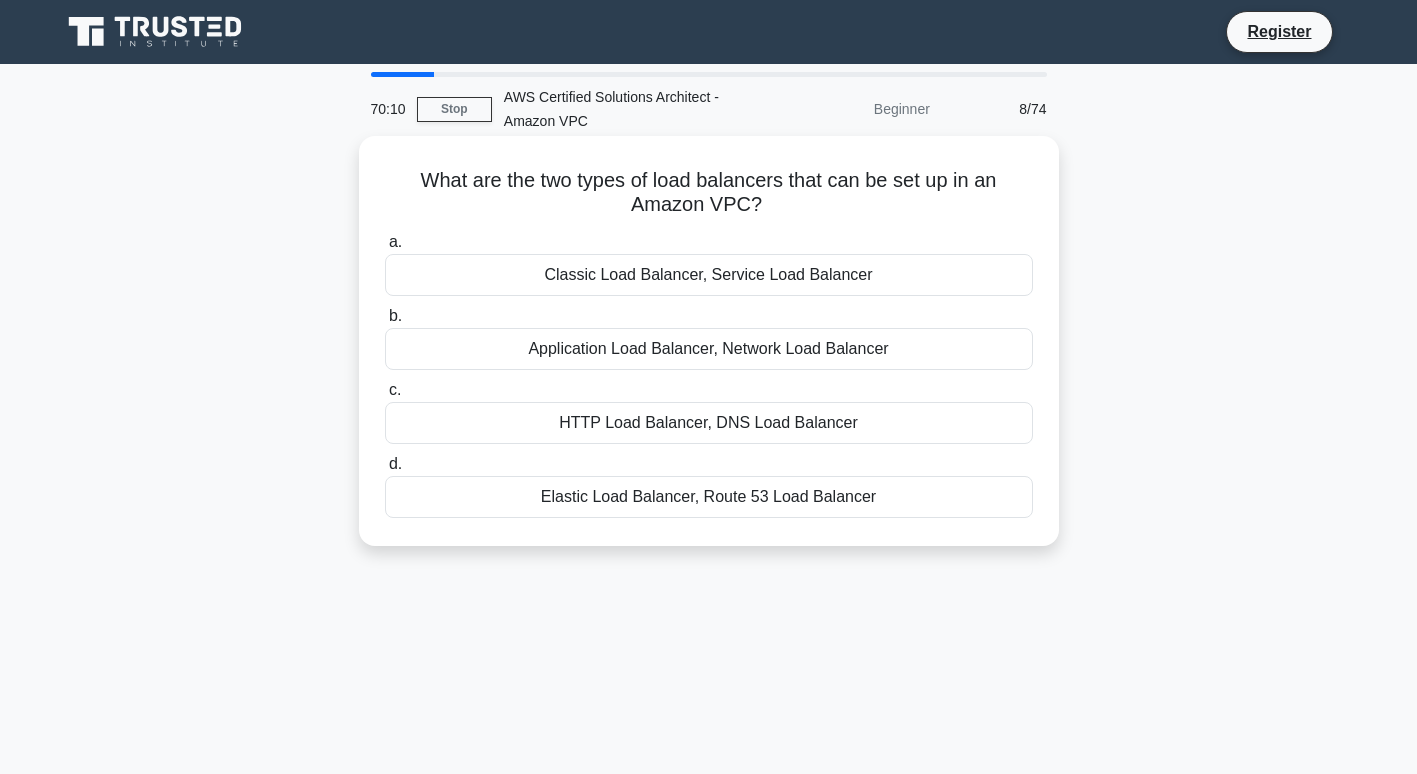 click on "Application Load Balancer, Network Load Balancer" at bounding box center (709, 349) 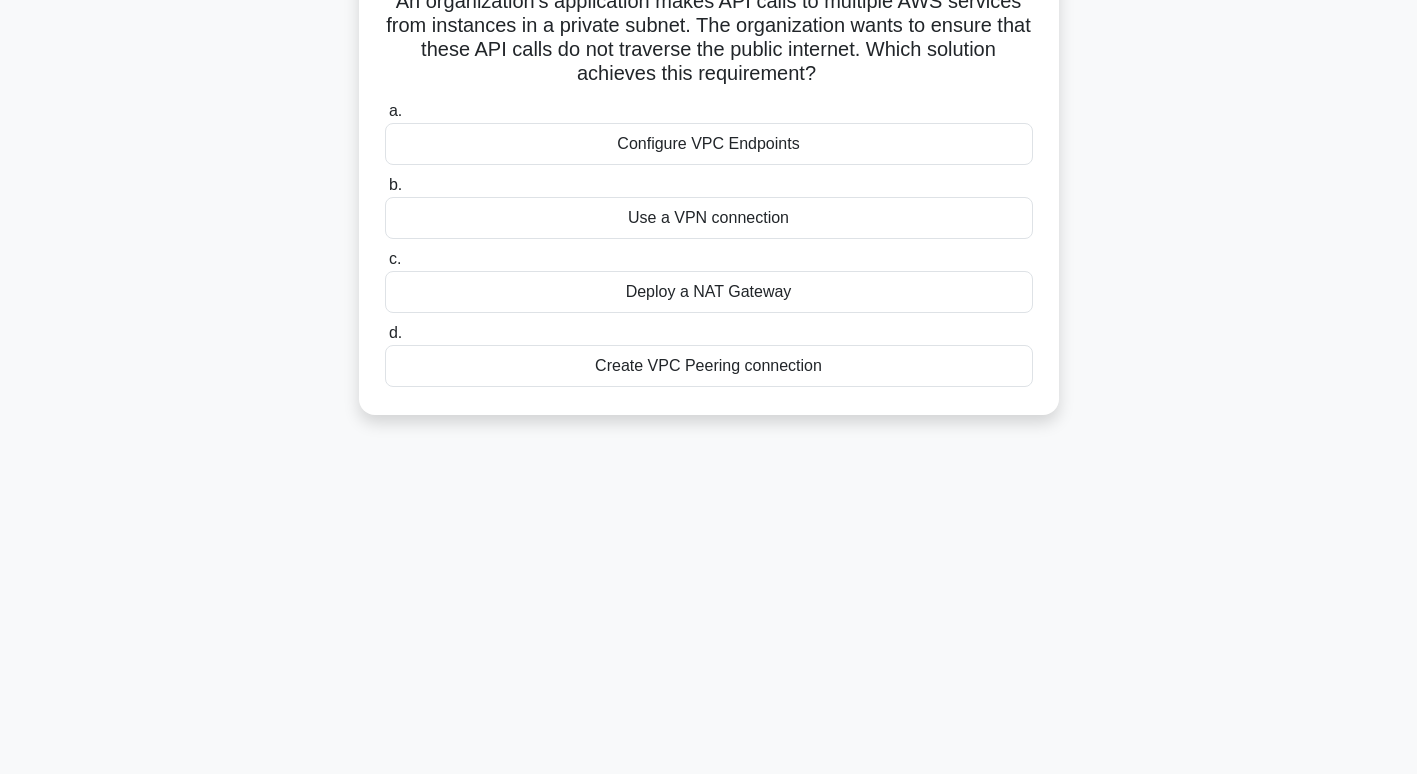 scroll, scrollTop: 0, scrollLeft: 0, axis: both 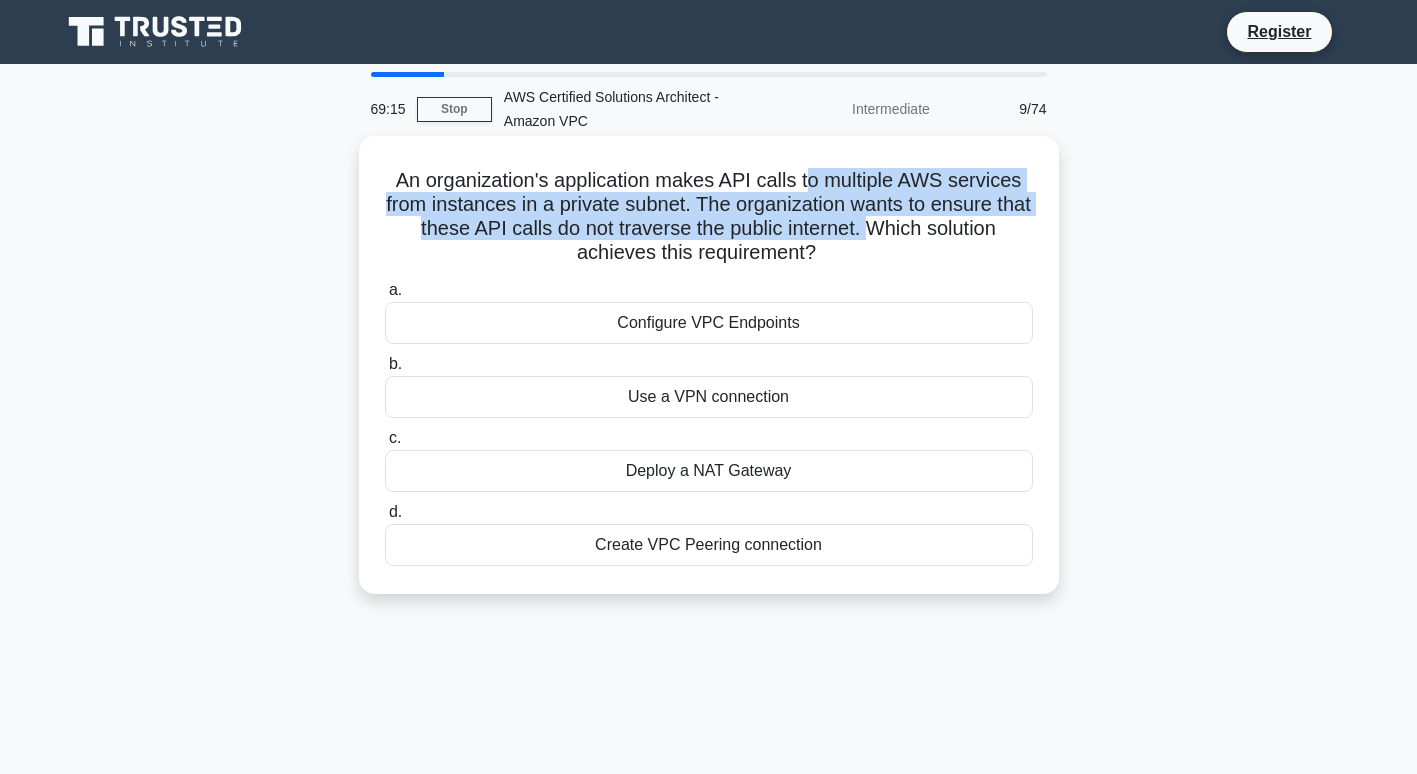 drag, startPoint x: 812, startPoint y: 187, endPoint x: 890, endPoint y: 224, distance: 86.33076 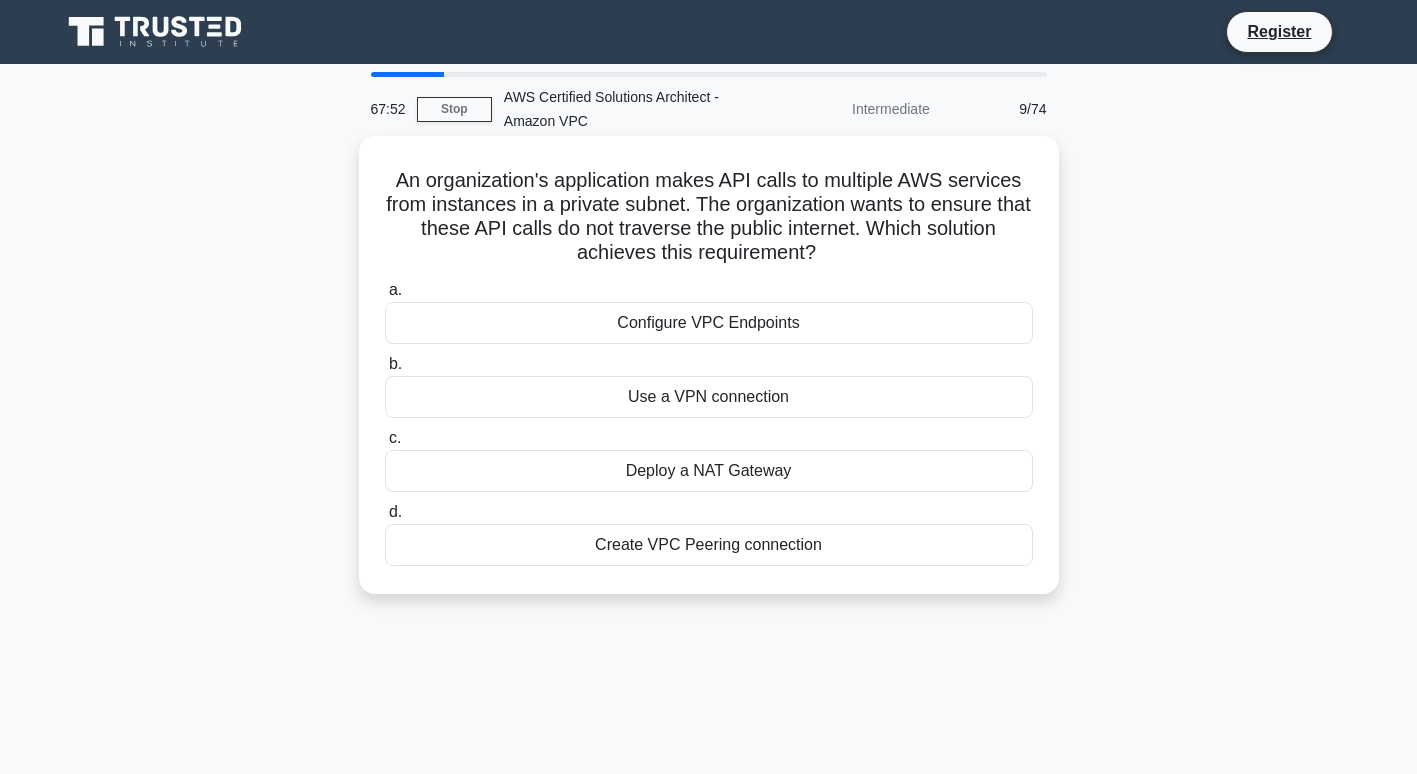 click on "Use a VPN connection" at bounding box center (709, 397) 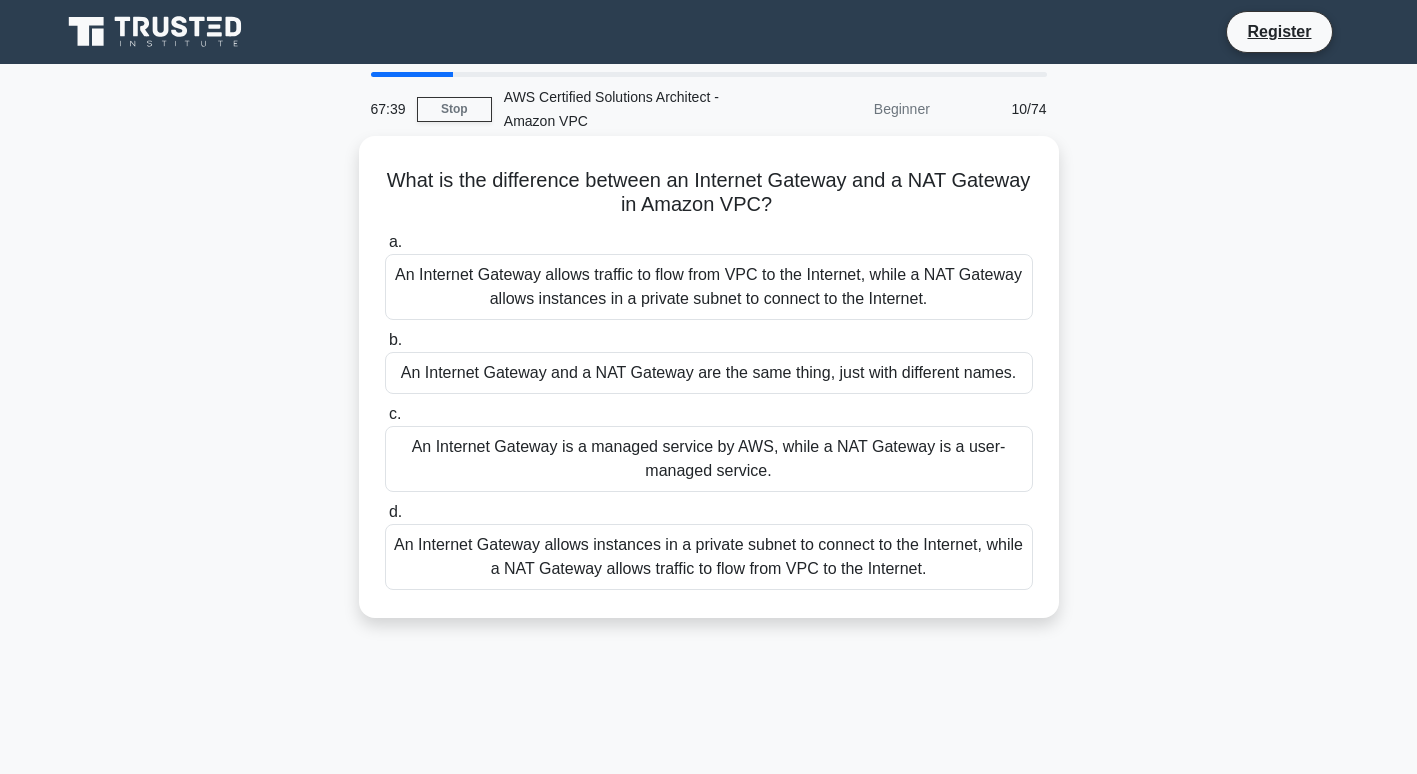 drag, startPoint x: 416, startPoint y: 274, endPoint x: 934, endPoint y: 325, distance: 520.5046 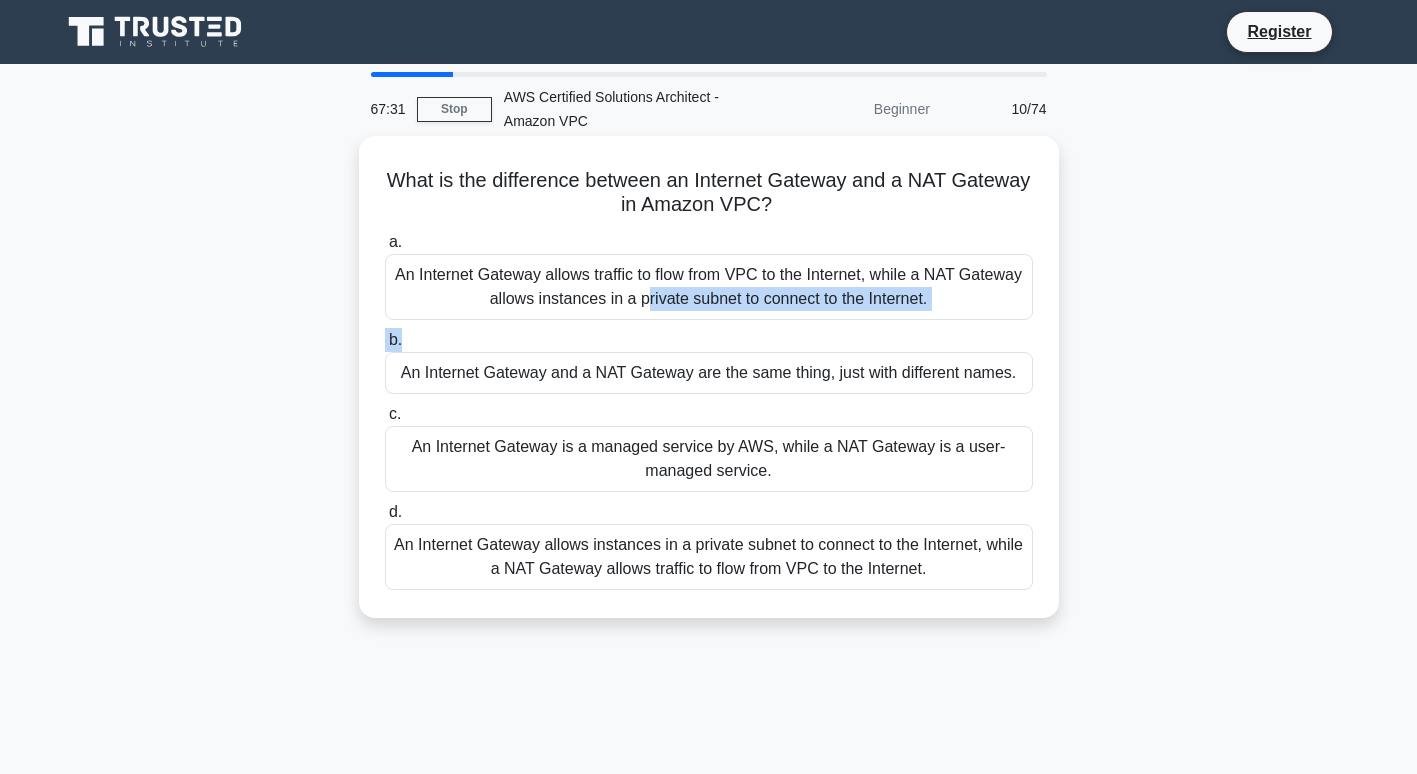 click on "b.
An Internet Gateway and a NAT Gateway are the same thing, just with different names." at bounding box center [709, 361] 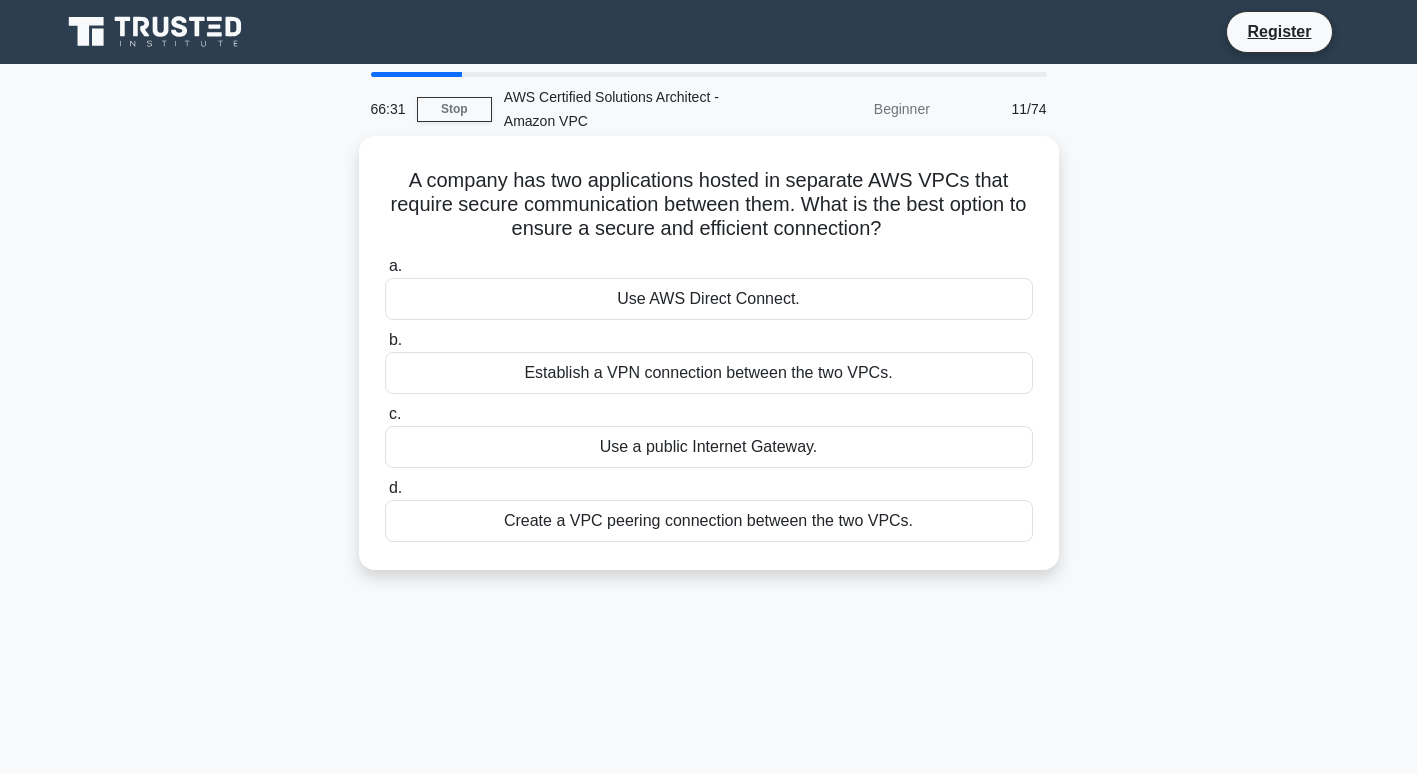 click on "Establish a VPN connection between the two VPCs." at bounding box center [709, 373] 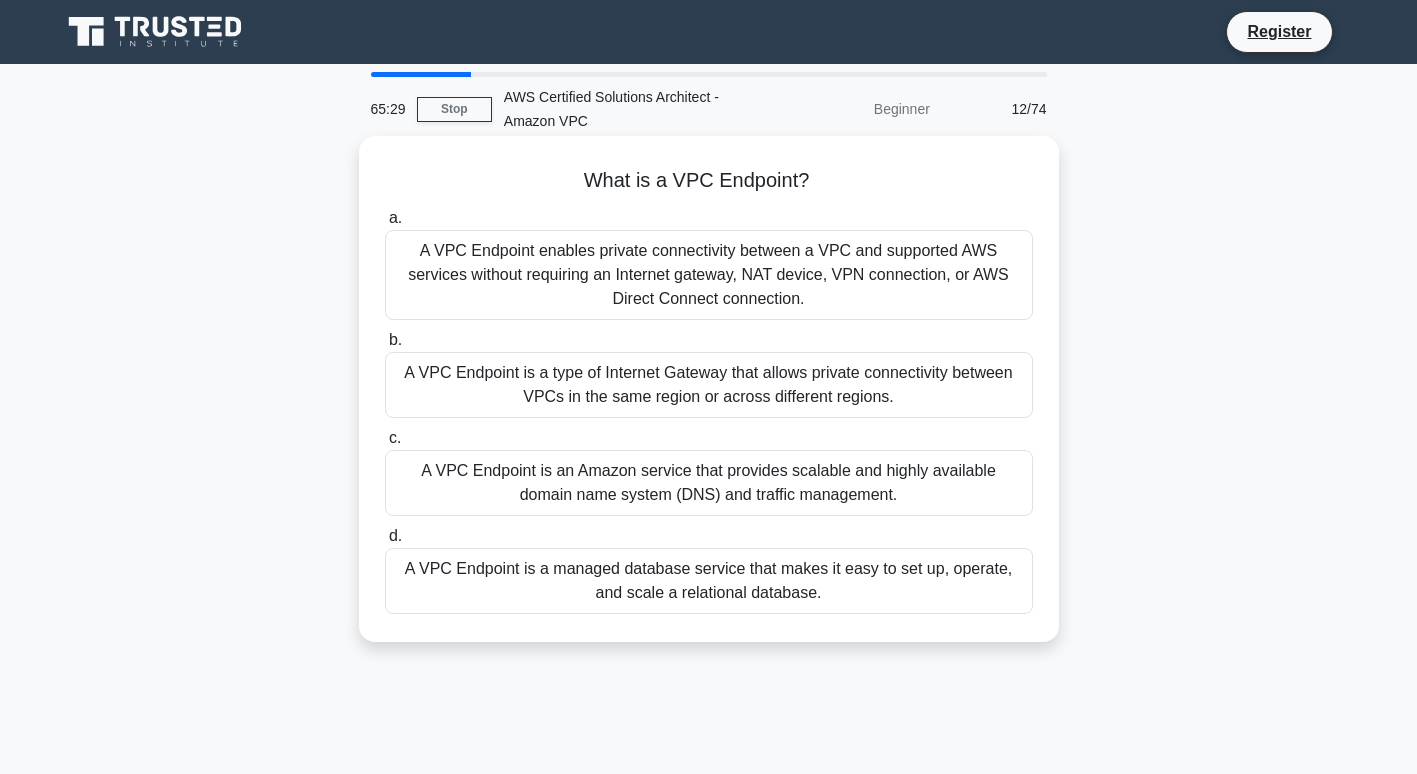 click on "A VPC Endpoint is a type of Internet Gateway that allows private connectivity between VPCs in the same region or across different regions." at bounding box center [709, 385] 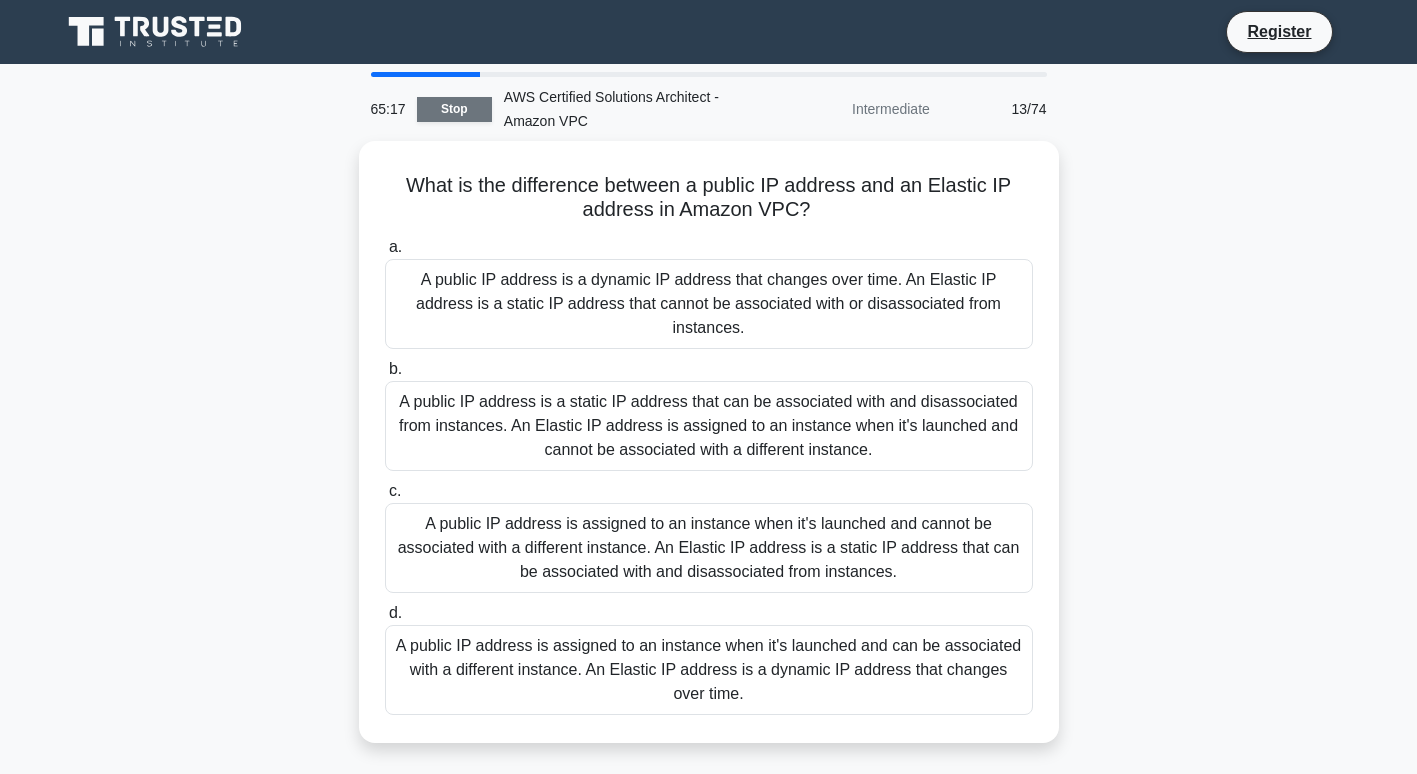 click on "Stop" at bounding box center (454, 109) 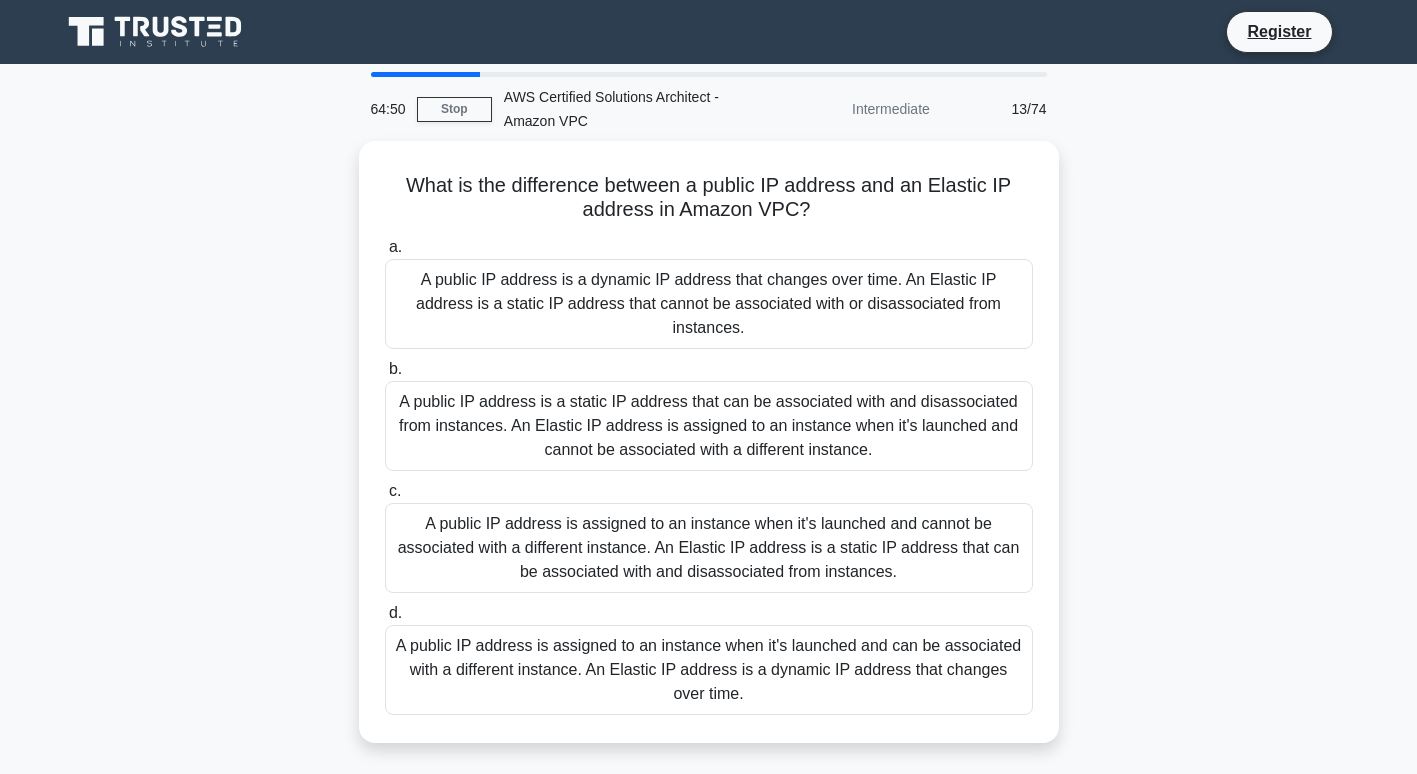 click on "What is the difference between a public IP address and an Elastic IP address in Amazon VPC?
.spinner_0XTQ{transform-origin:center;animation:spinner_y6GP .75s linear infinite}@keyframes spinner_y6GP{100%{transform:rotate(360deg)}}
a.
b." at bounding box center (709, 454) 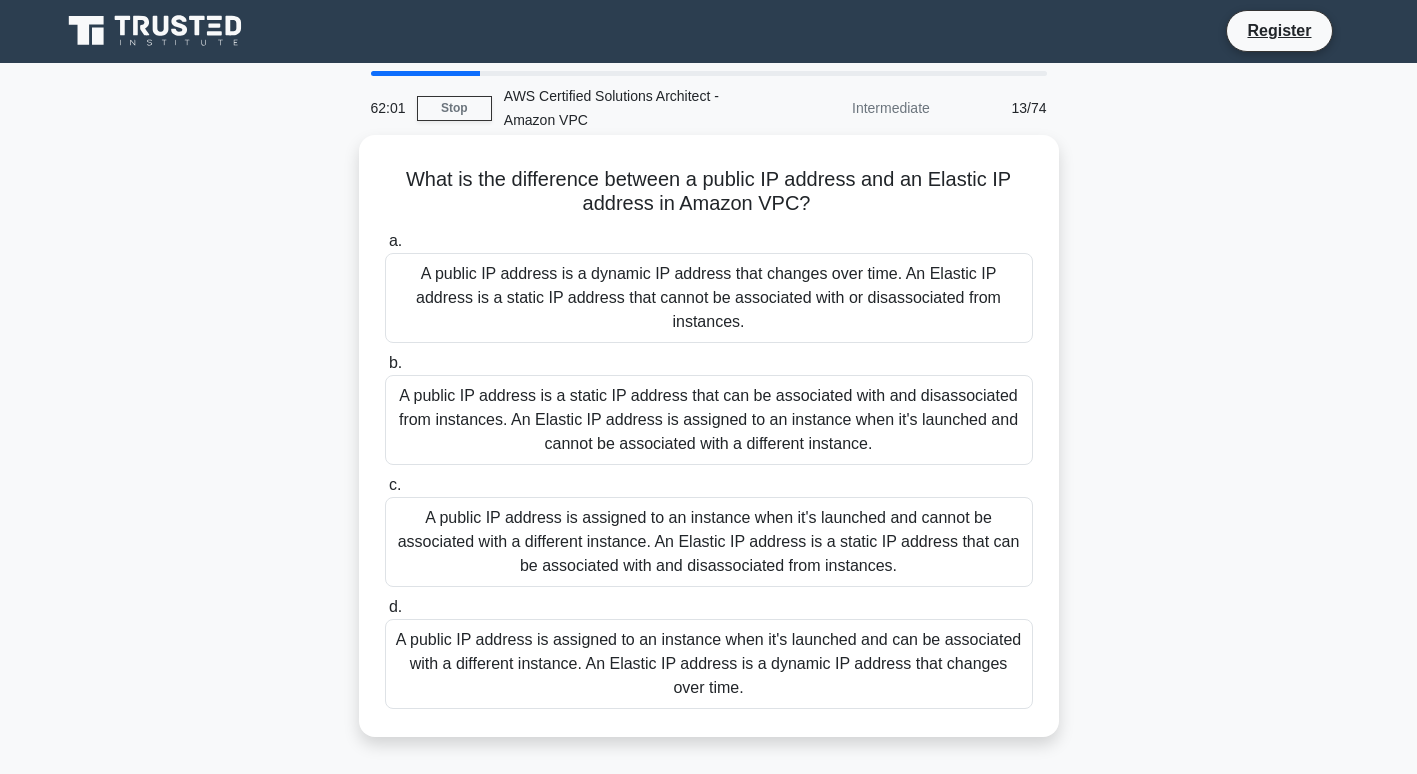 scroll, scrollTop: 0, scrollLeft: 0, axis: both 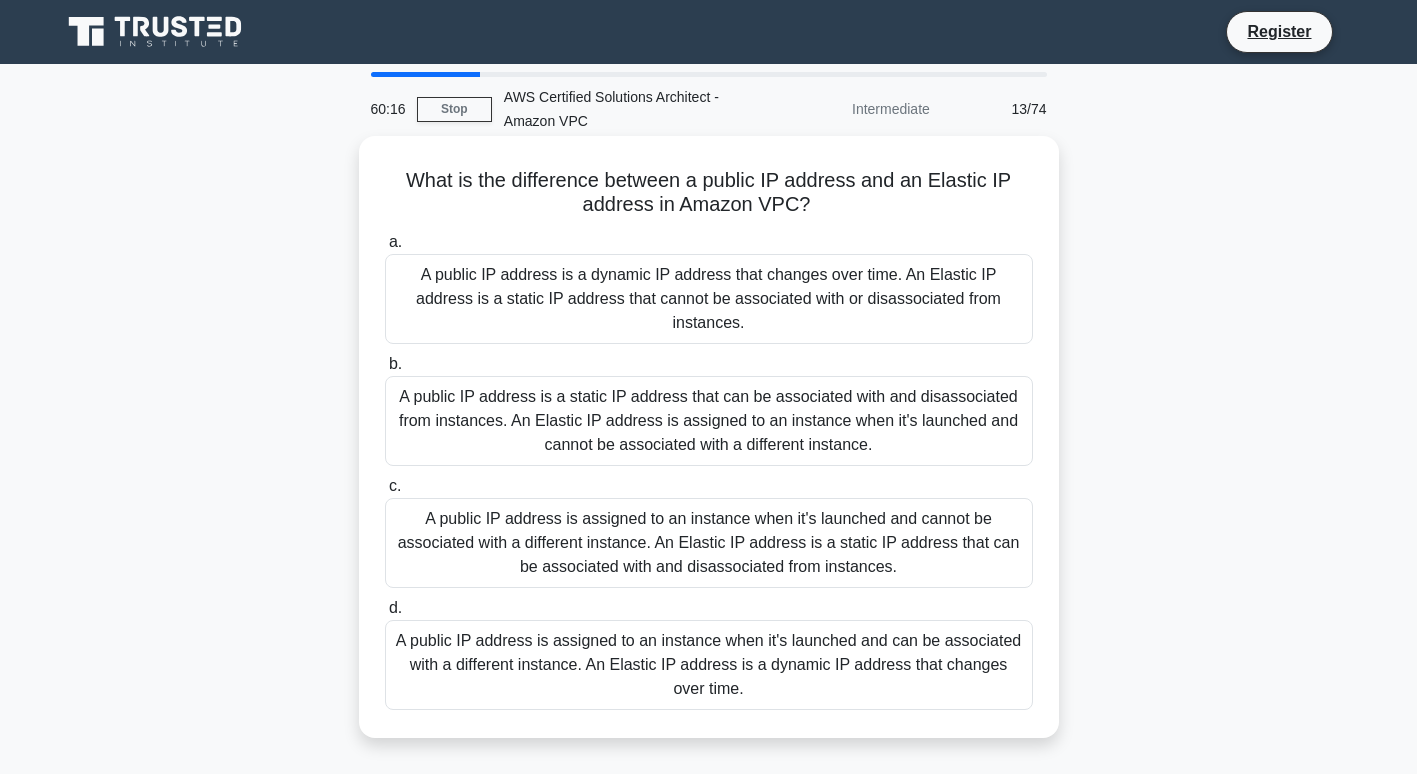 drag, startPoint x: 412, startPoint y: 284, endPoint x: 852, endPoint y: 296, distance: 440.1636 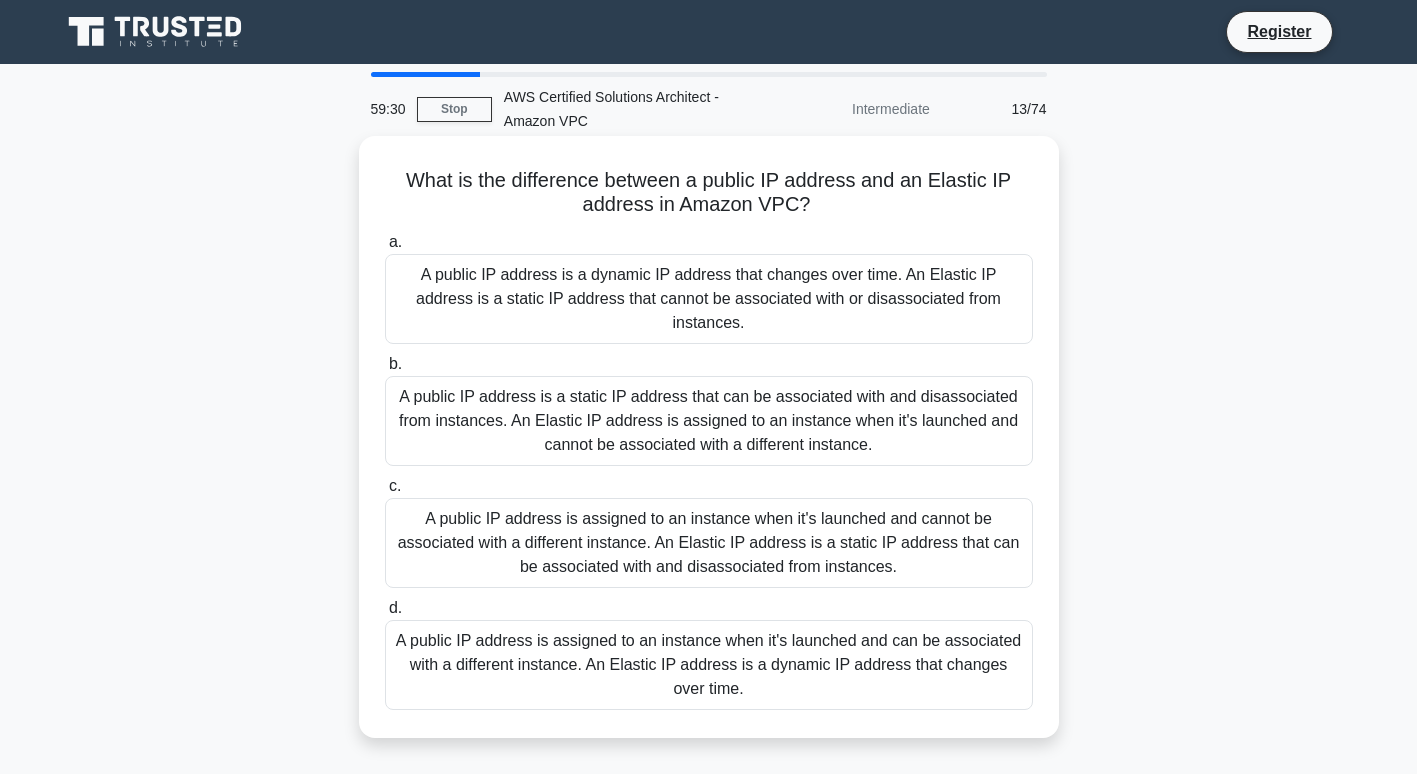 click on "A public IP address is assigned to an instance when it's launched and cannot be associated with a different instance. An Elastic IP address is a static IP address that can be associated with and disassociated from instances." at bounding box center [709, 543] 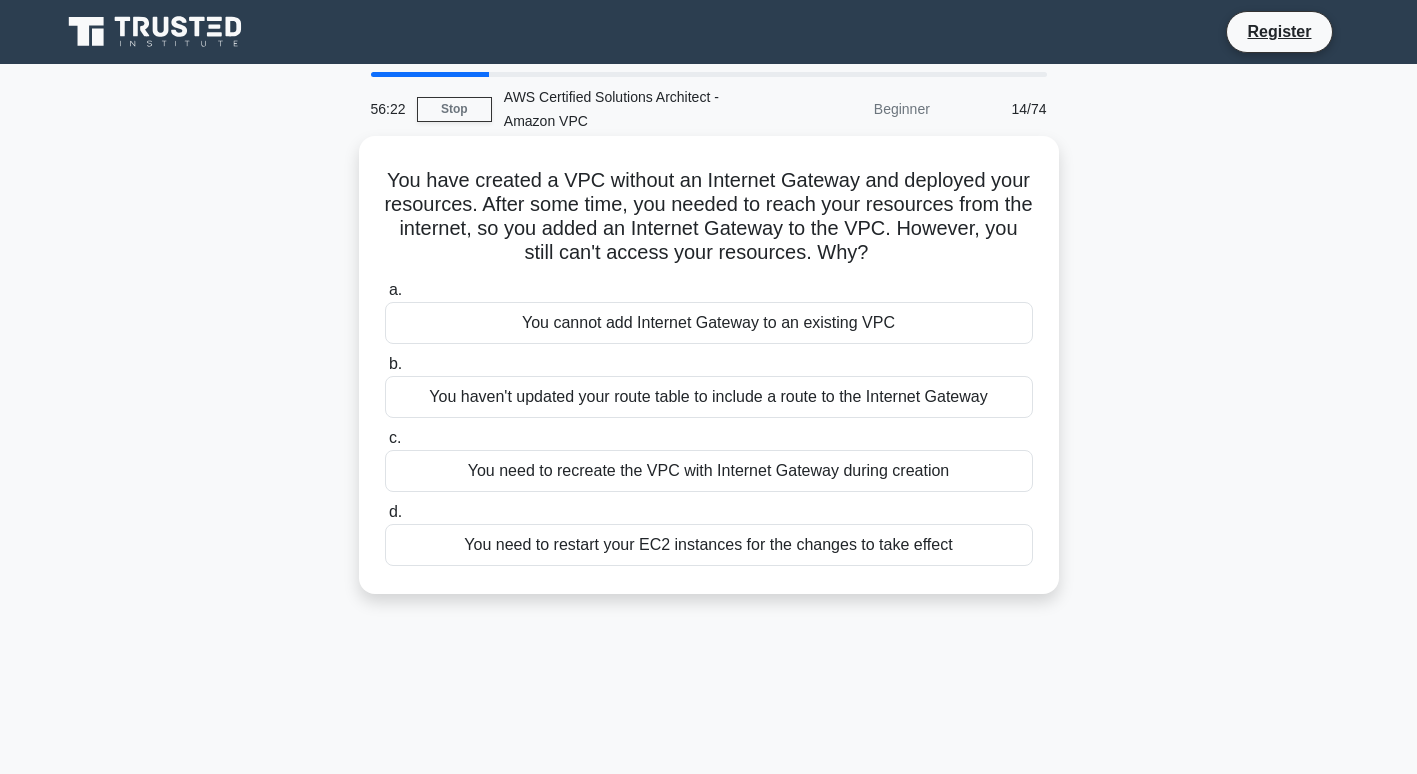 drag, startPoint x: 564, startPoint y: 217, endPoint x: 1056, endPoint y: 466, distance: 551.4209 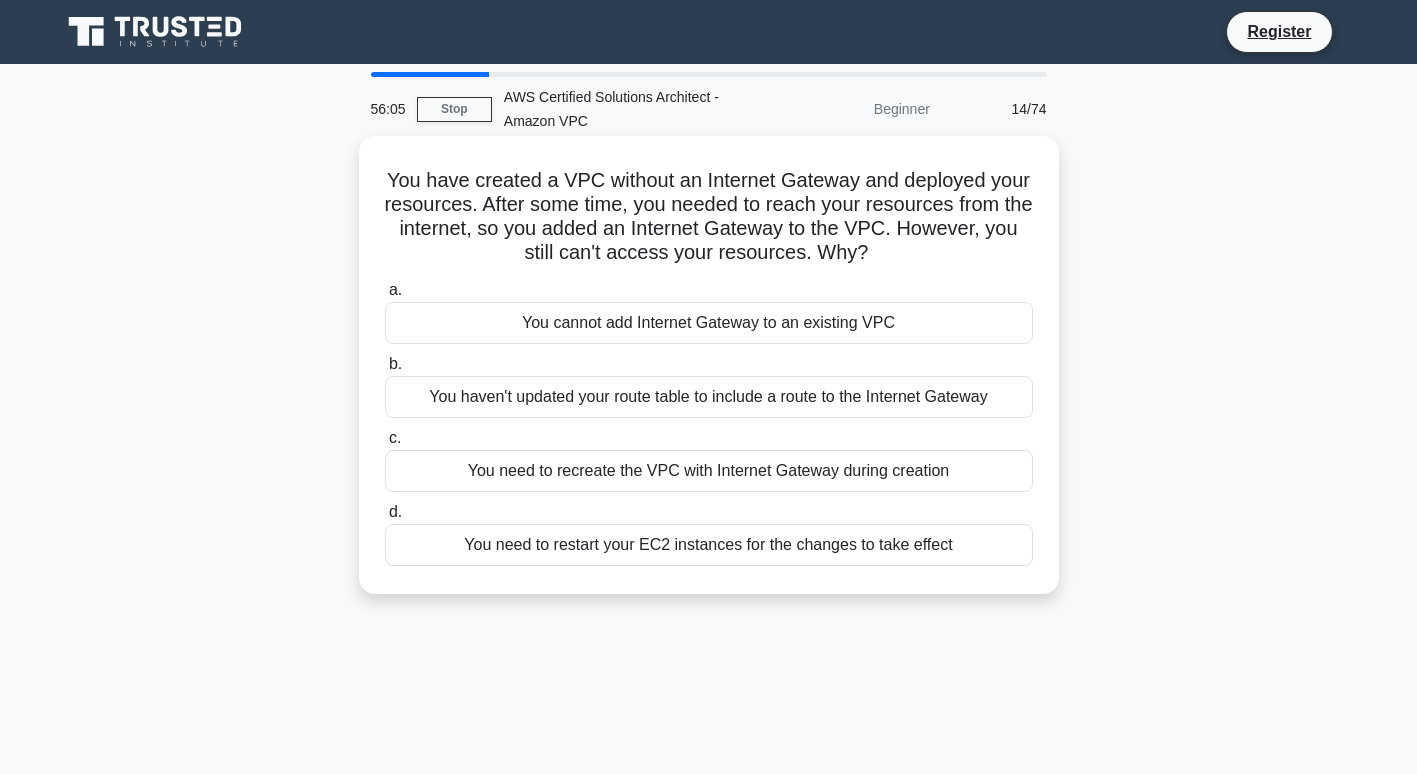 click on "You need to restart your EC2 instances for the changes to take effect" at bounding box center (709, 545) 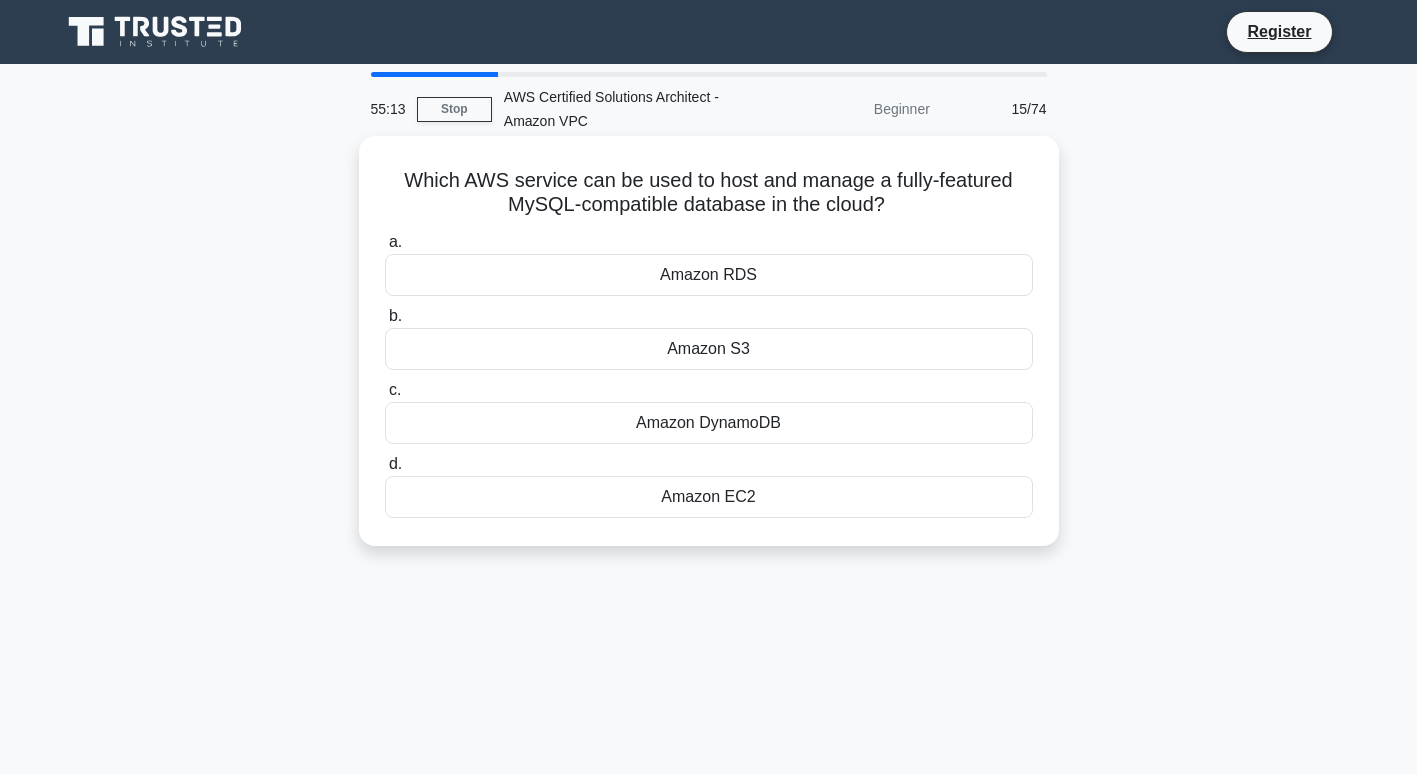 click on "Amazon RDS" at bounding box center [709, 275] 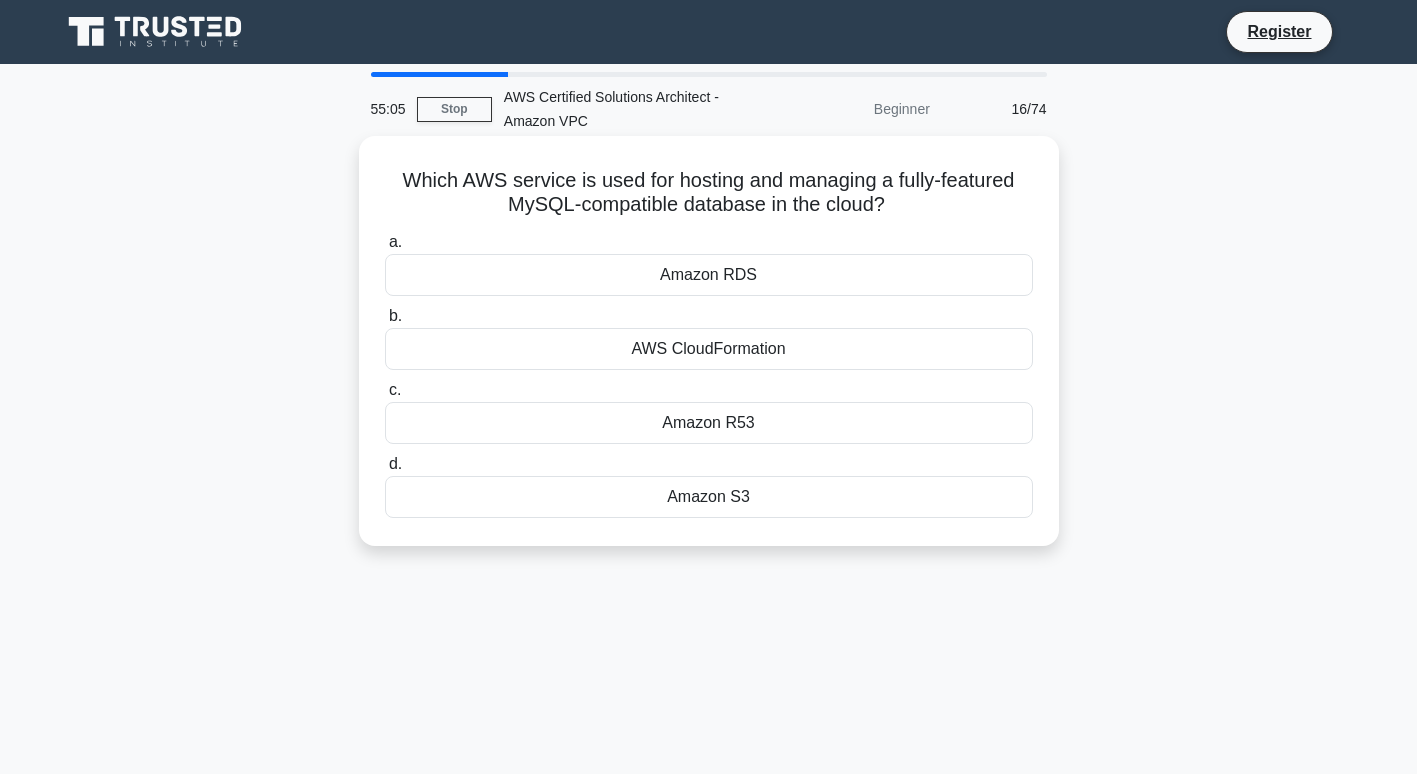 click on "Amazon RDS" at bounding box center (709, 275) 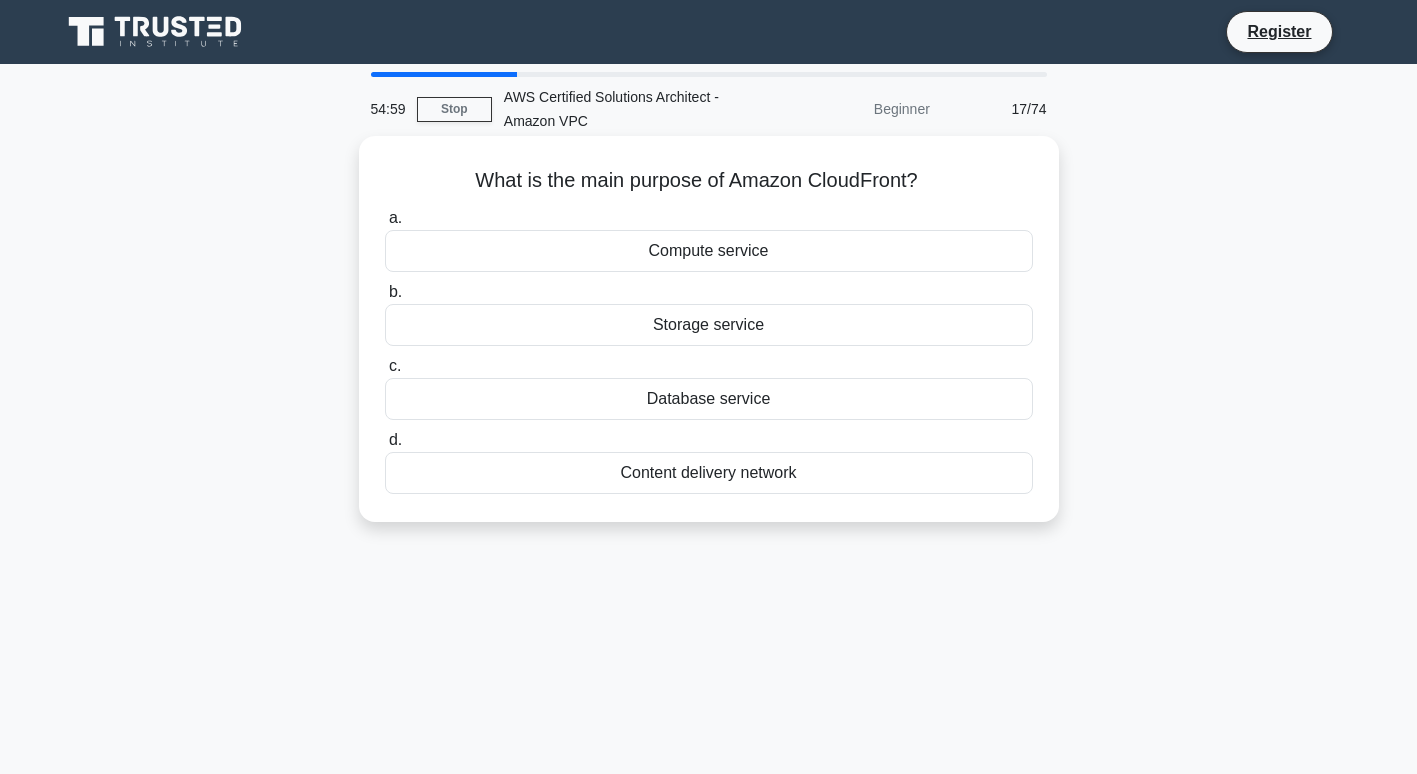 click on "Content delivery network" at bounding box center (709, 473) 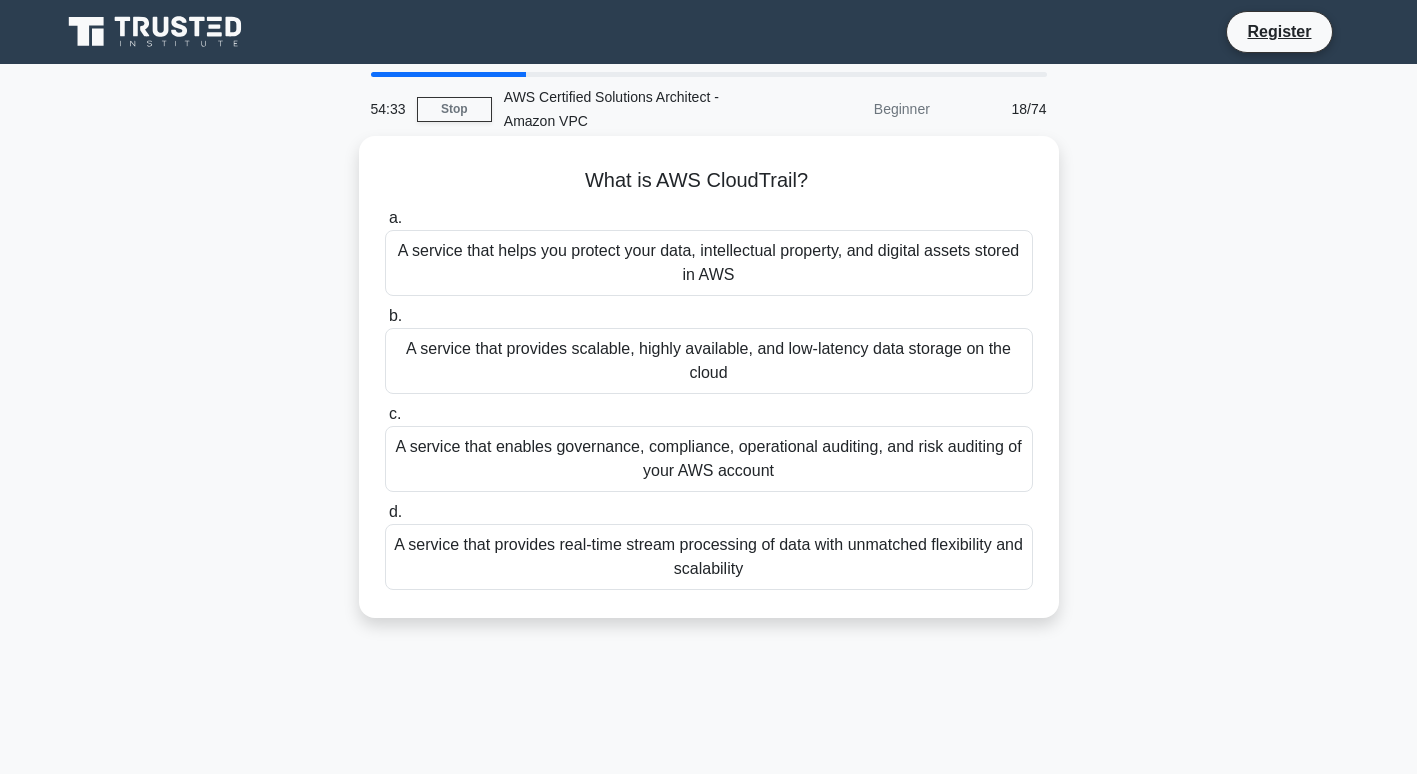 click on "A service that enables governance, compliance, operational auditing, and risk auditing of your AWS account" at bounding box center (709, 459) 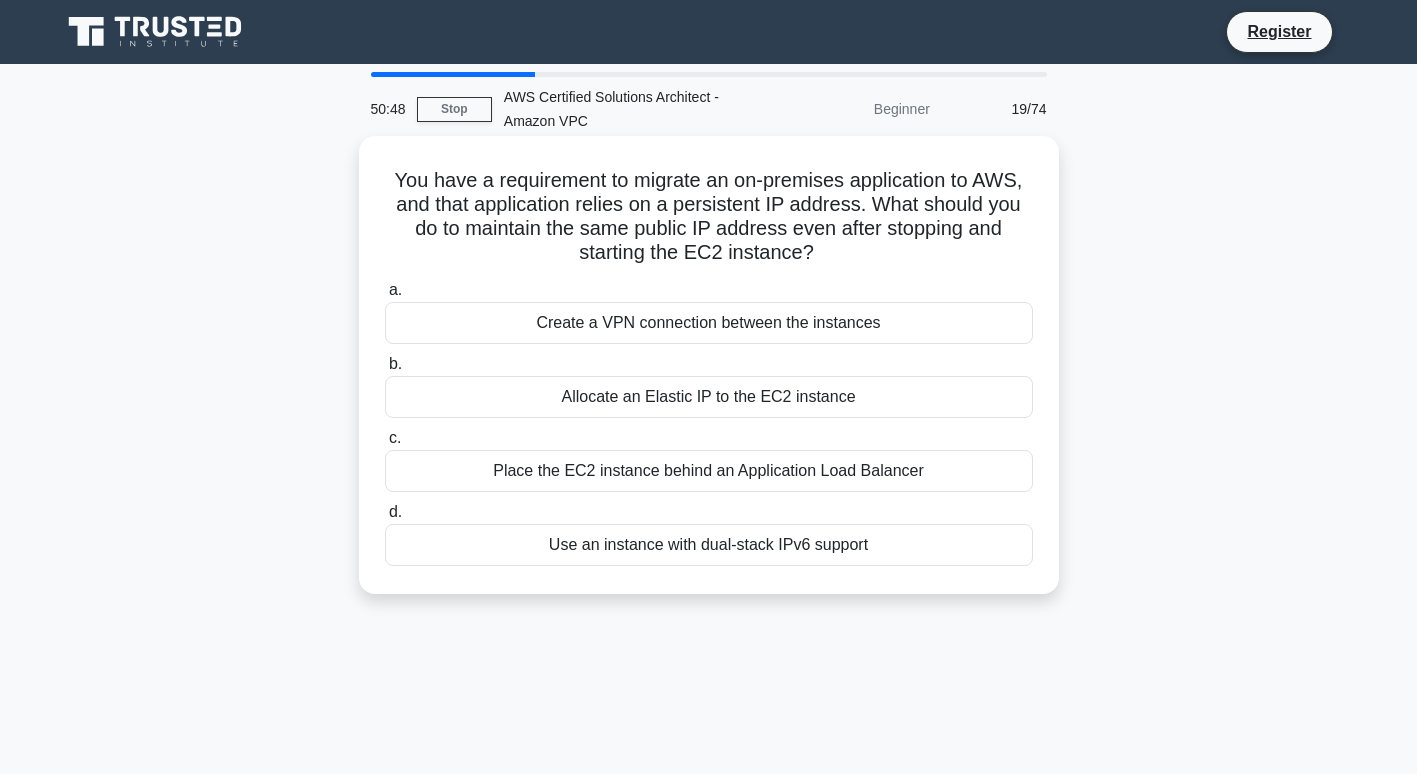 click on "Allocate an Elastic IP to the EC2 instance" at bounding box center (709, 397) 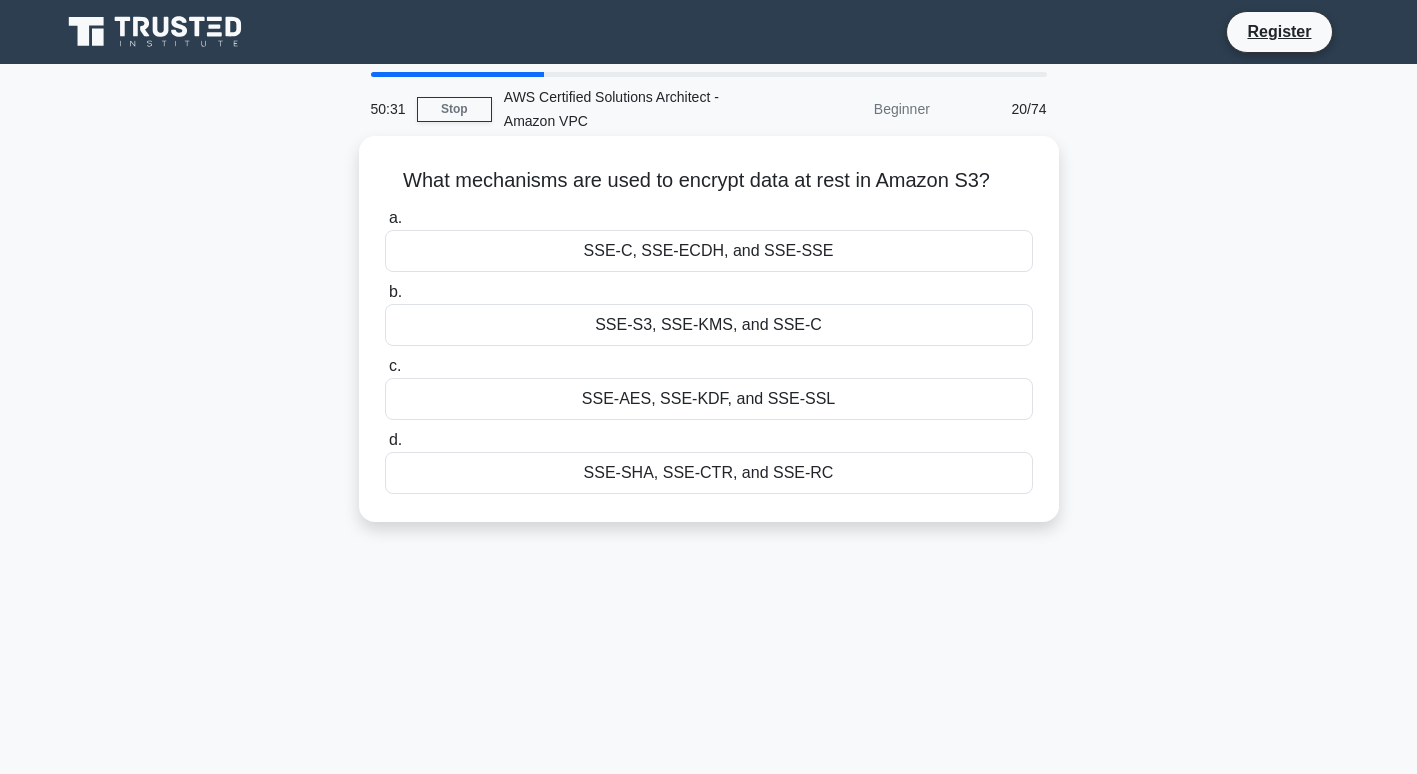 click on "SSE-S3, SSE-KMS, and SSE-C" at bounding box center (709, 325) 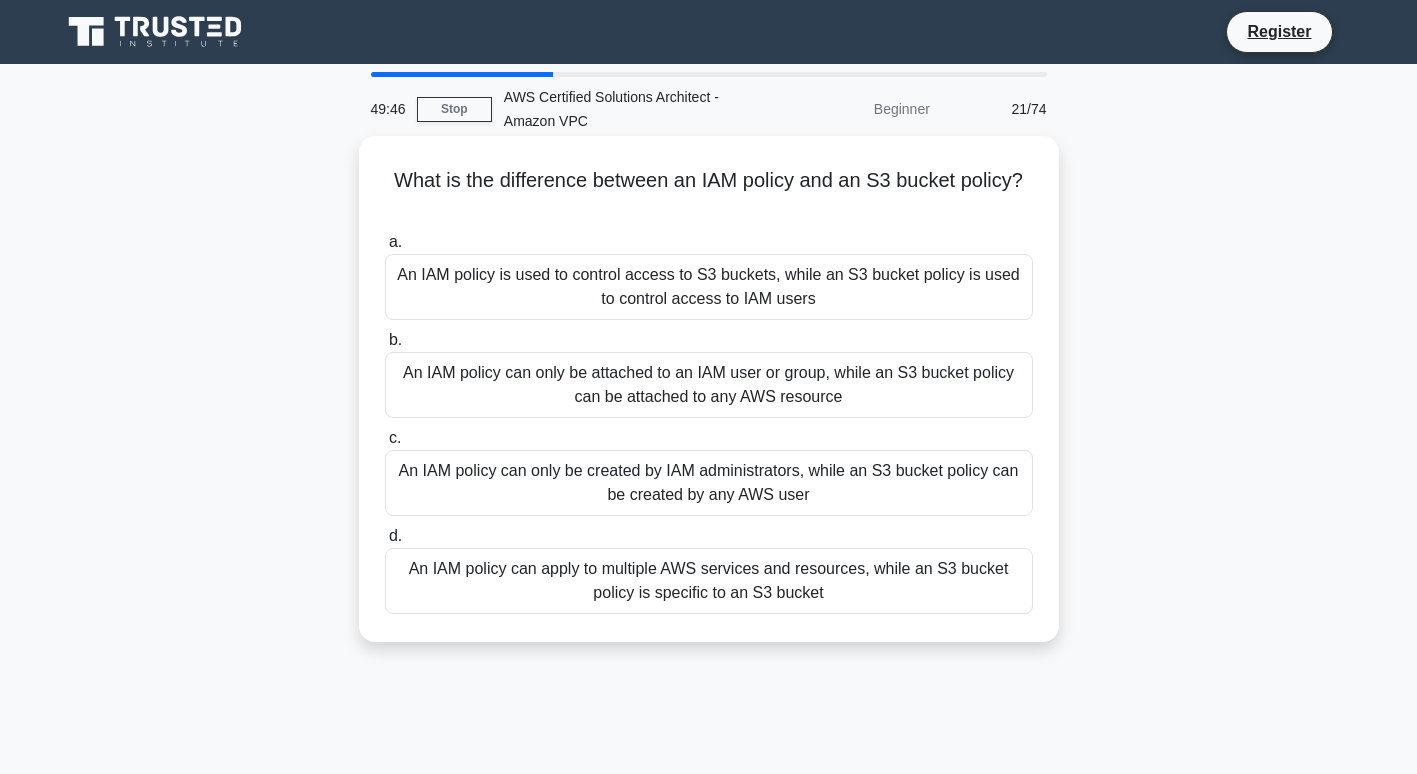 click on "An IAM policy is used to control access to S3 buckets, while an S3 bucket policy is used to control access to IAM users" at bounding box center [709, 287] 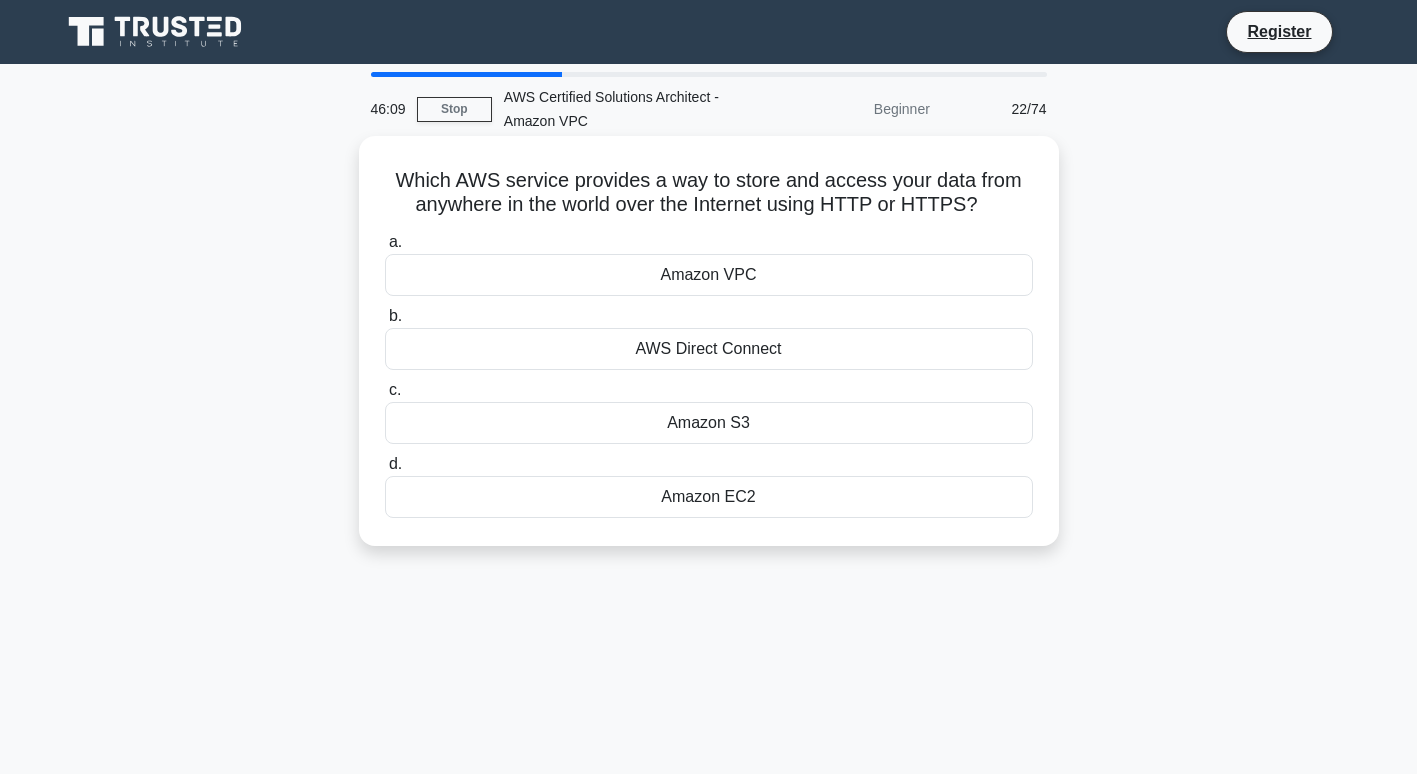 click on "Amazon S3" at bounding box center [709, 423] 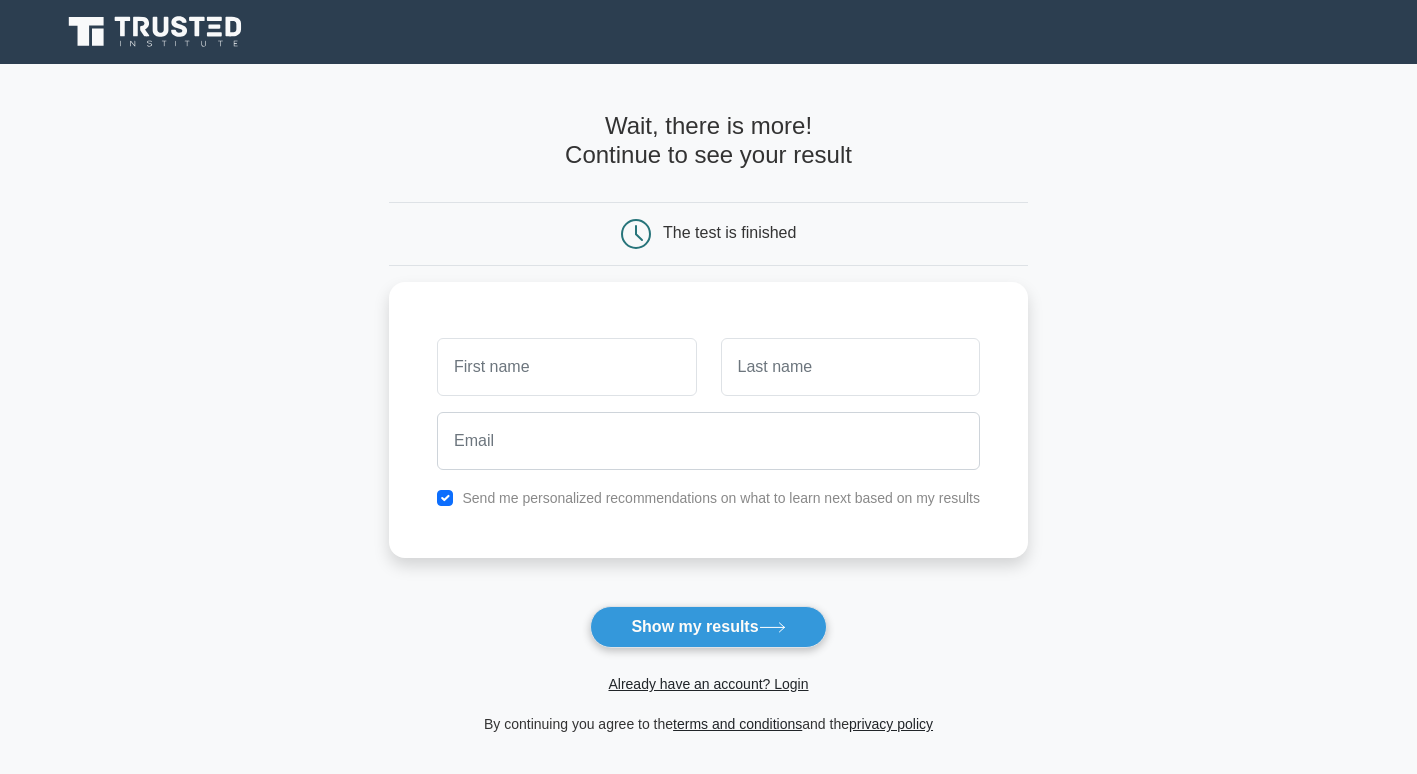 scroll, scrollTop: 0, scrollLeft: 0, axis: both 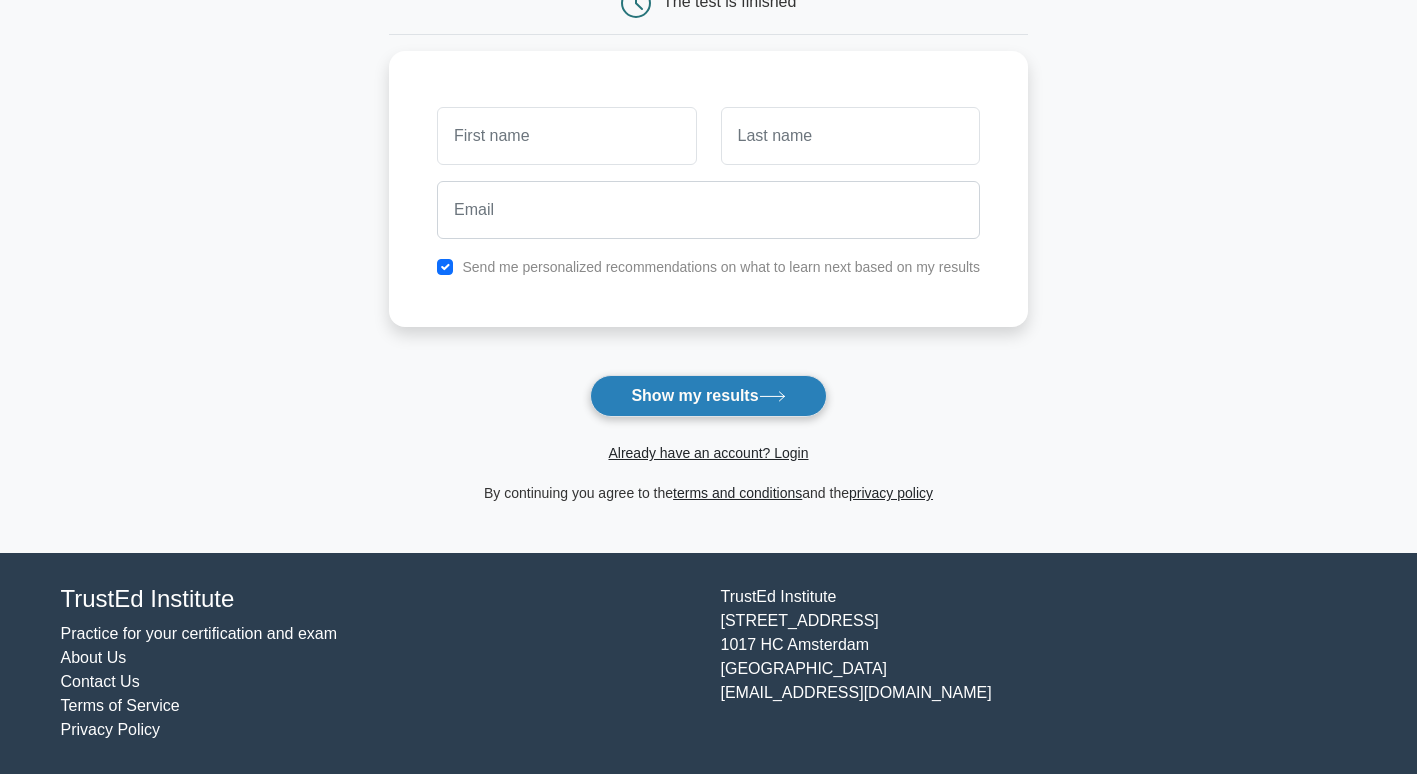 click on "Show my results" at bounding box center (708, 396) 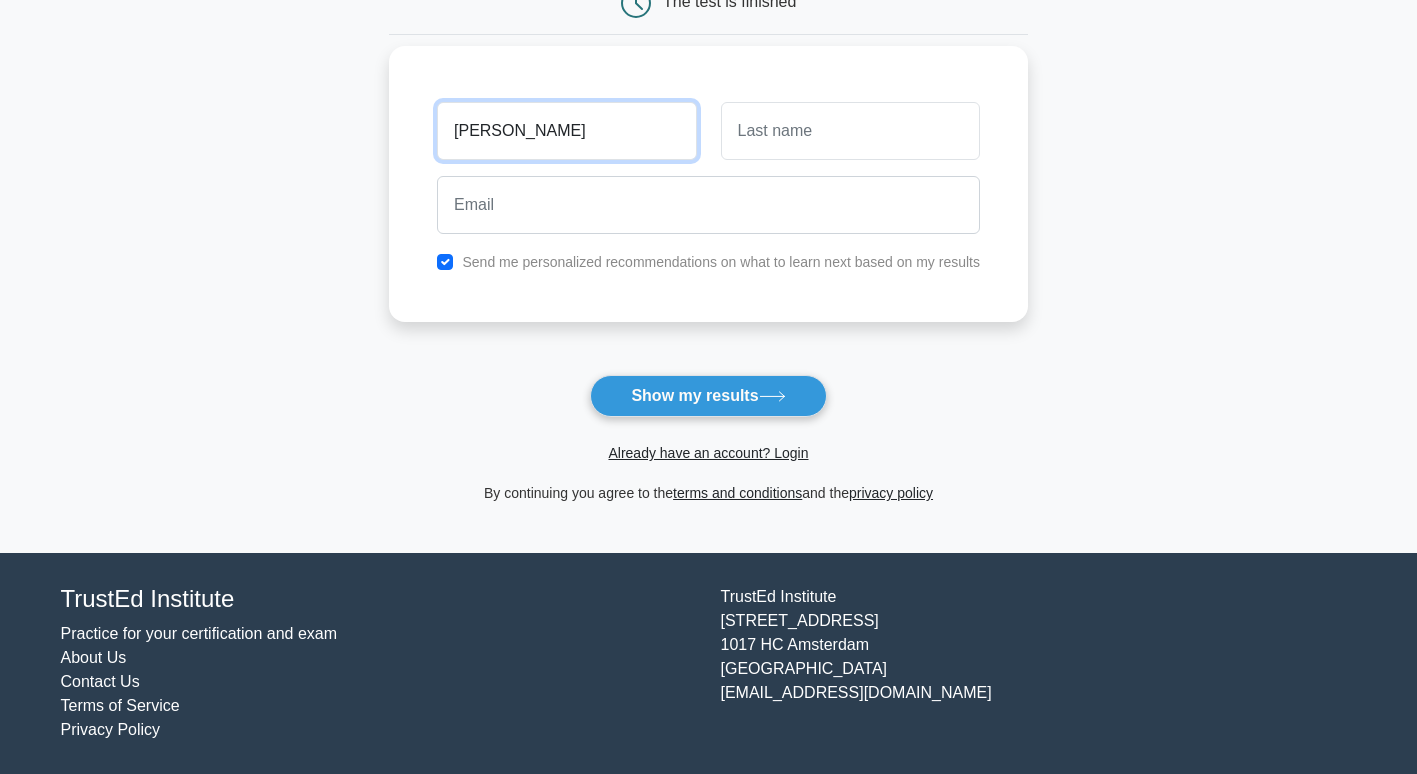 type on "[PERSON_NAME]" 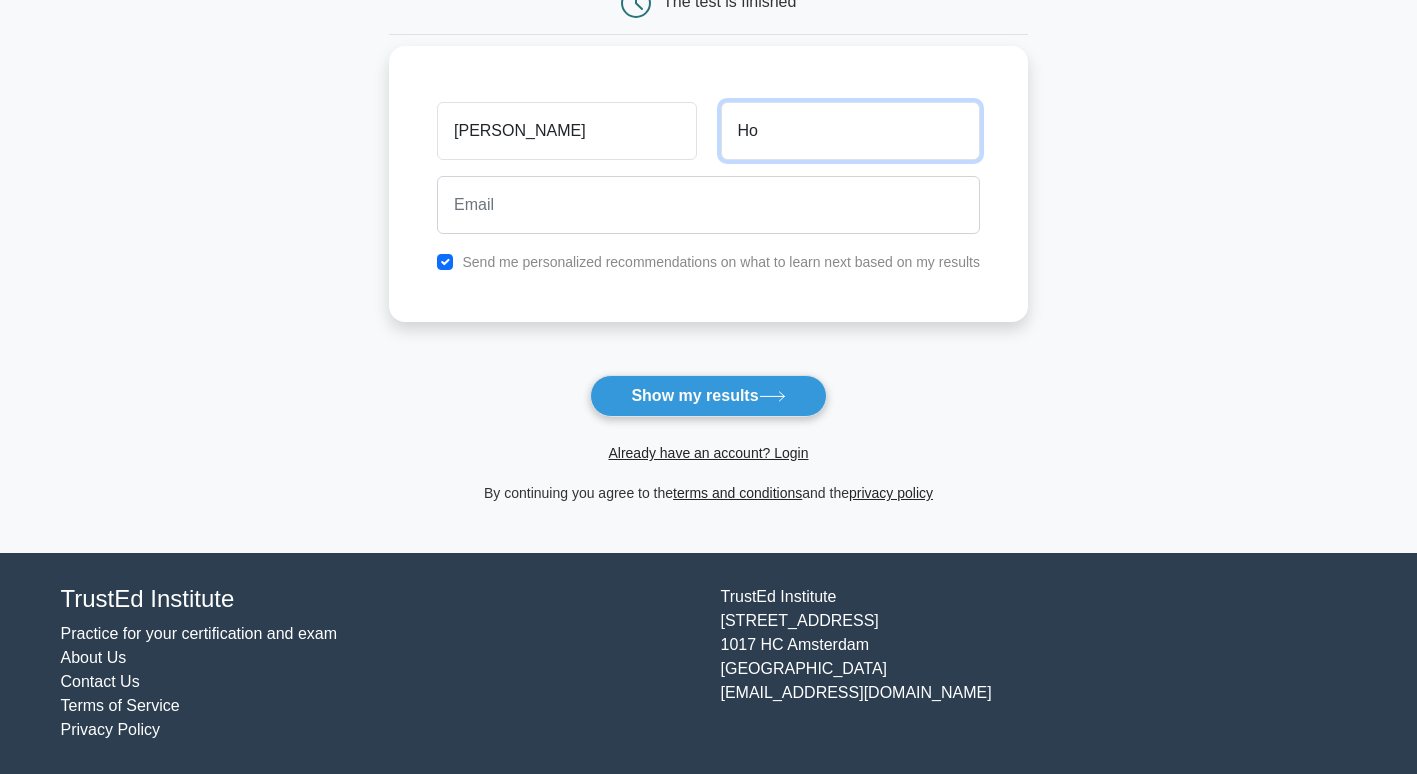 type on "Ho" 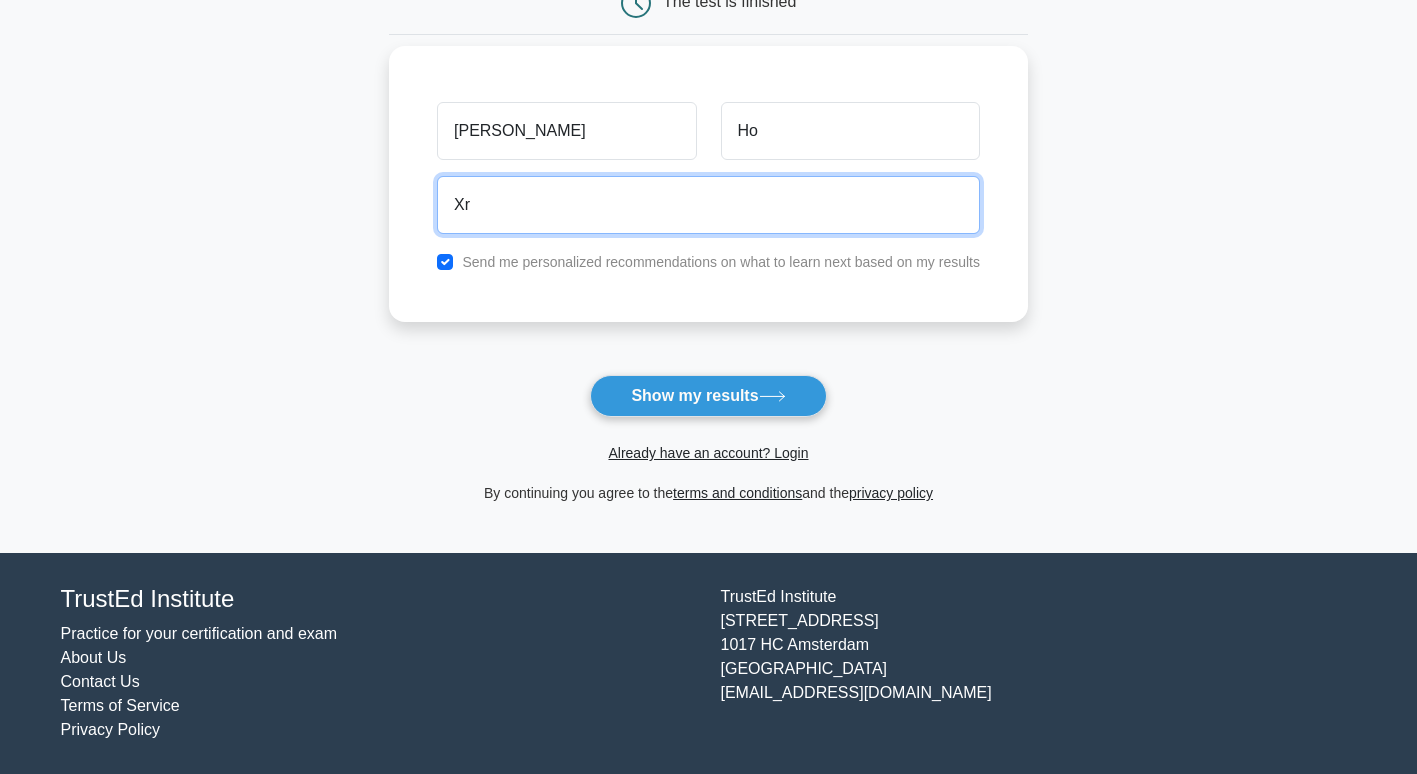 type on "X" 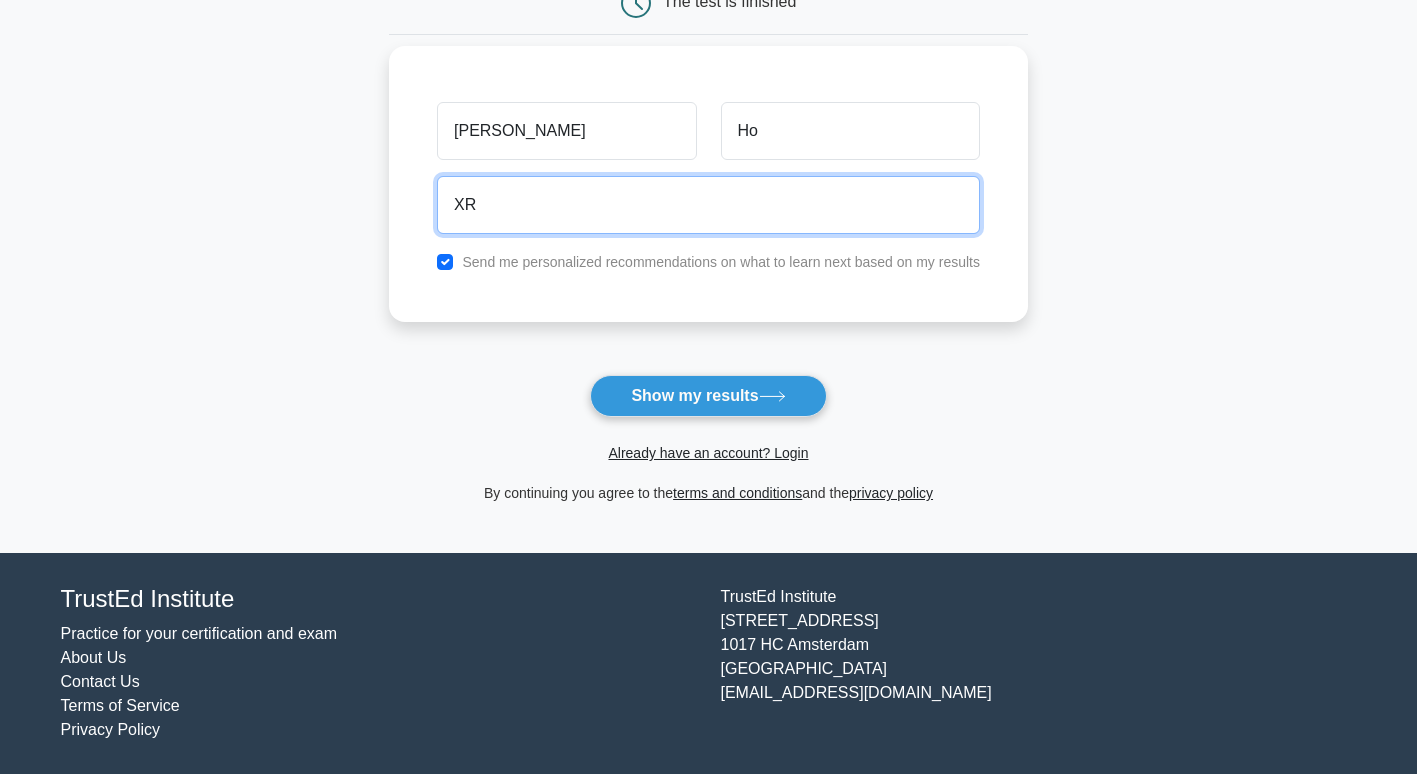type on "X" 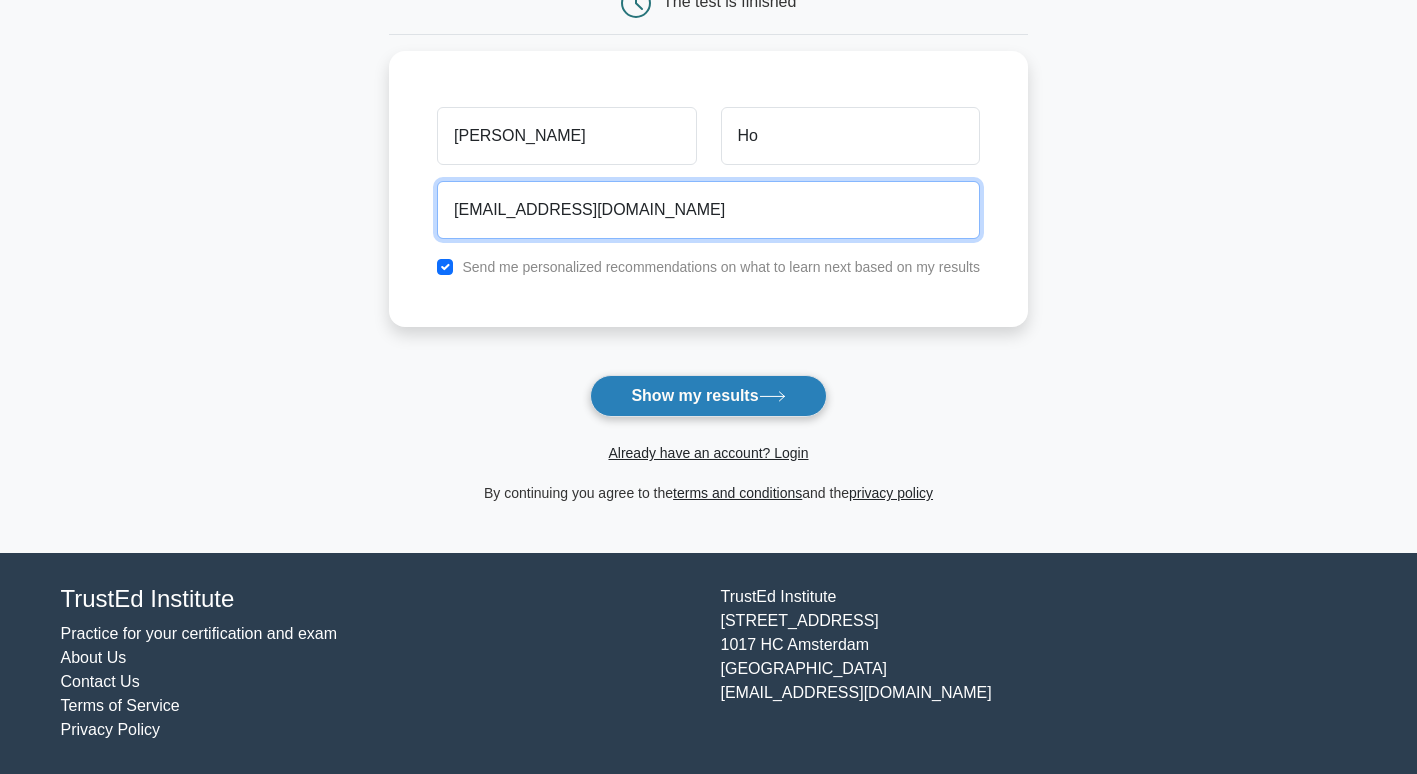 type on "[EMAIL_ADDRESS][DOMAIN_NAME]" 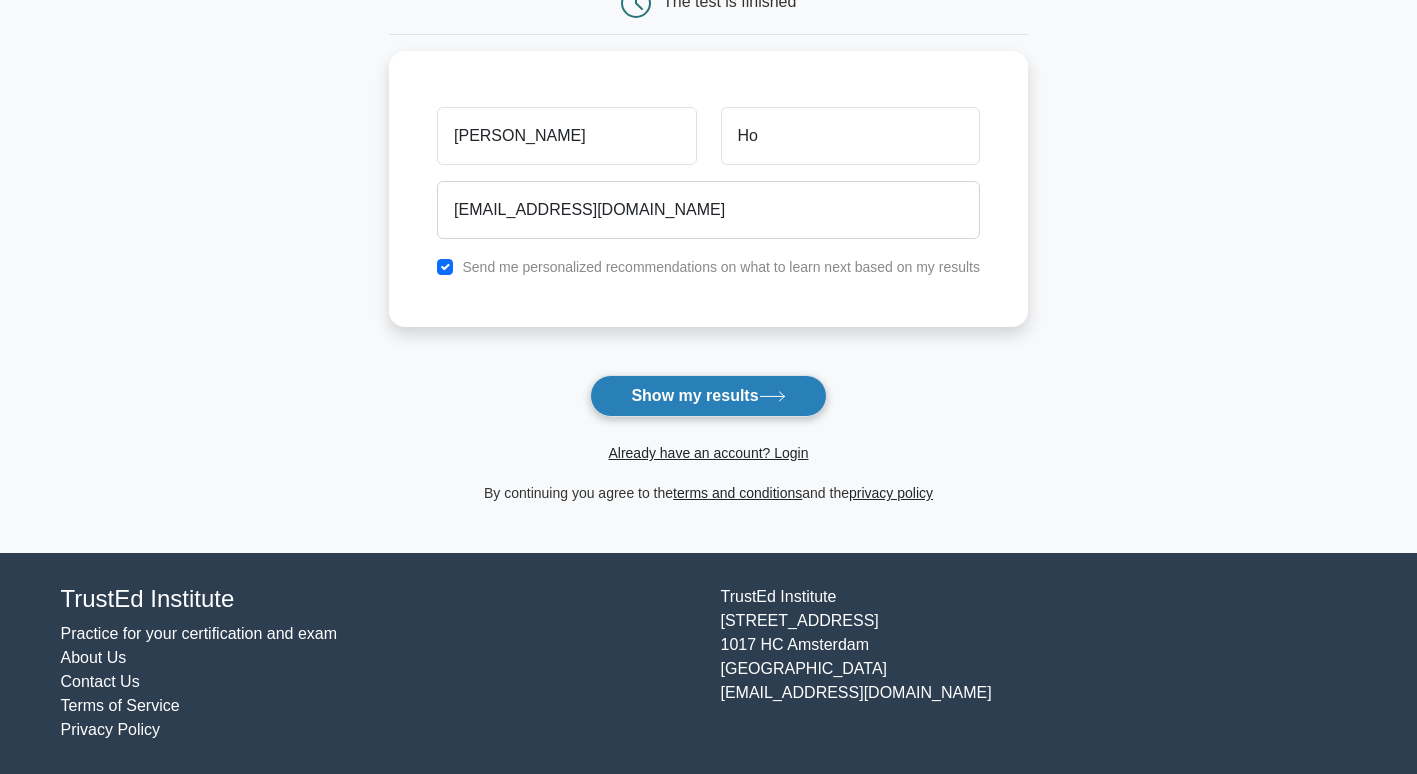 click on "Show my results" at bounding box center (708, 396) 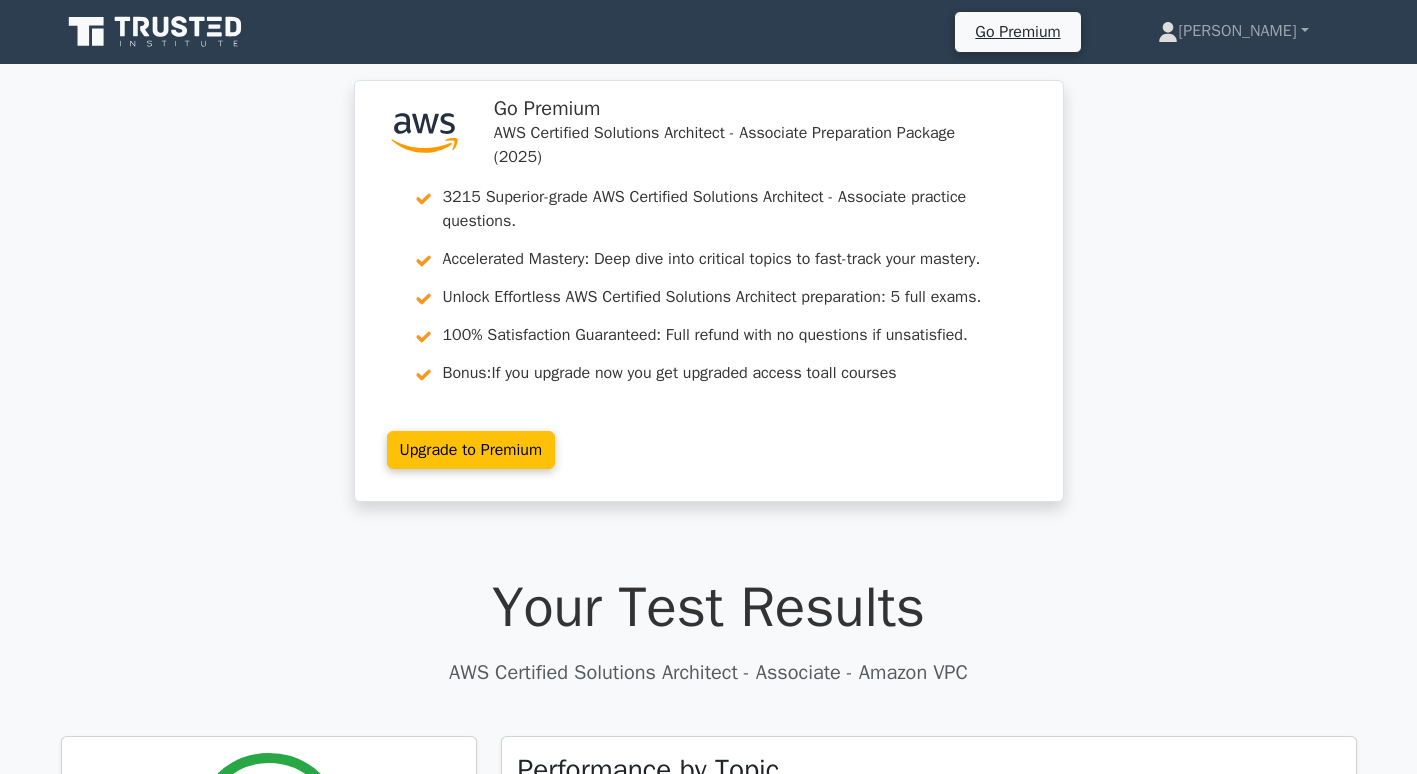 scroll, scrollTop: 0, scrollLeft: 0, axis: both 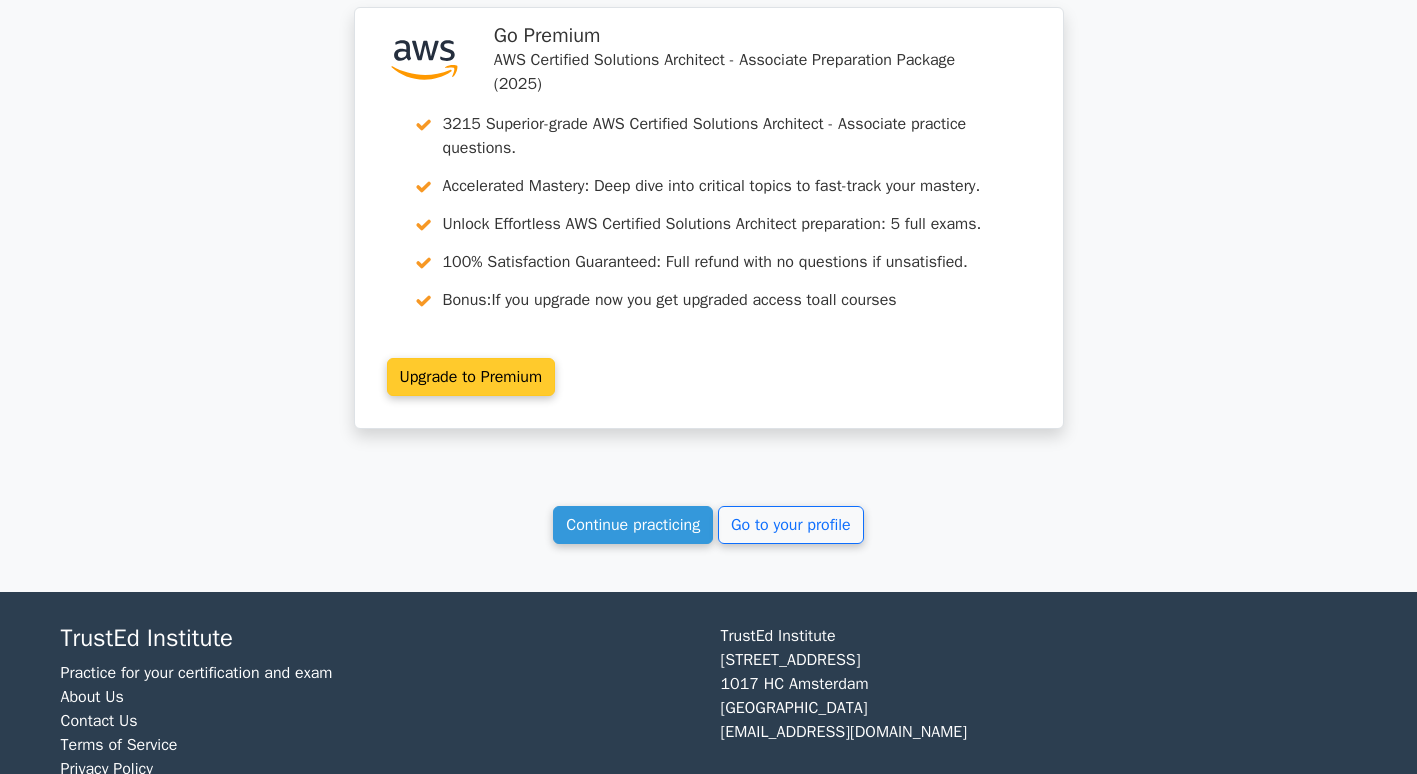 click on "Upgrade to Premium" at bounding box center (471, 377) 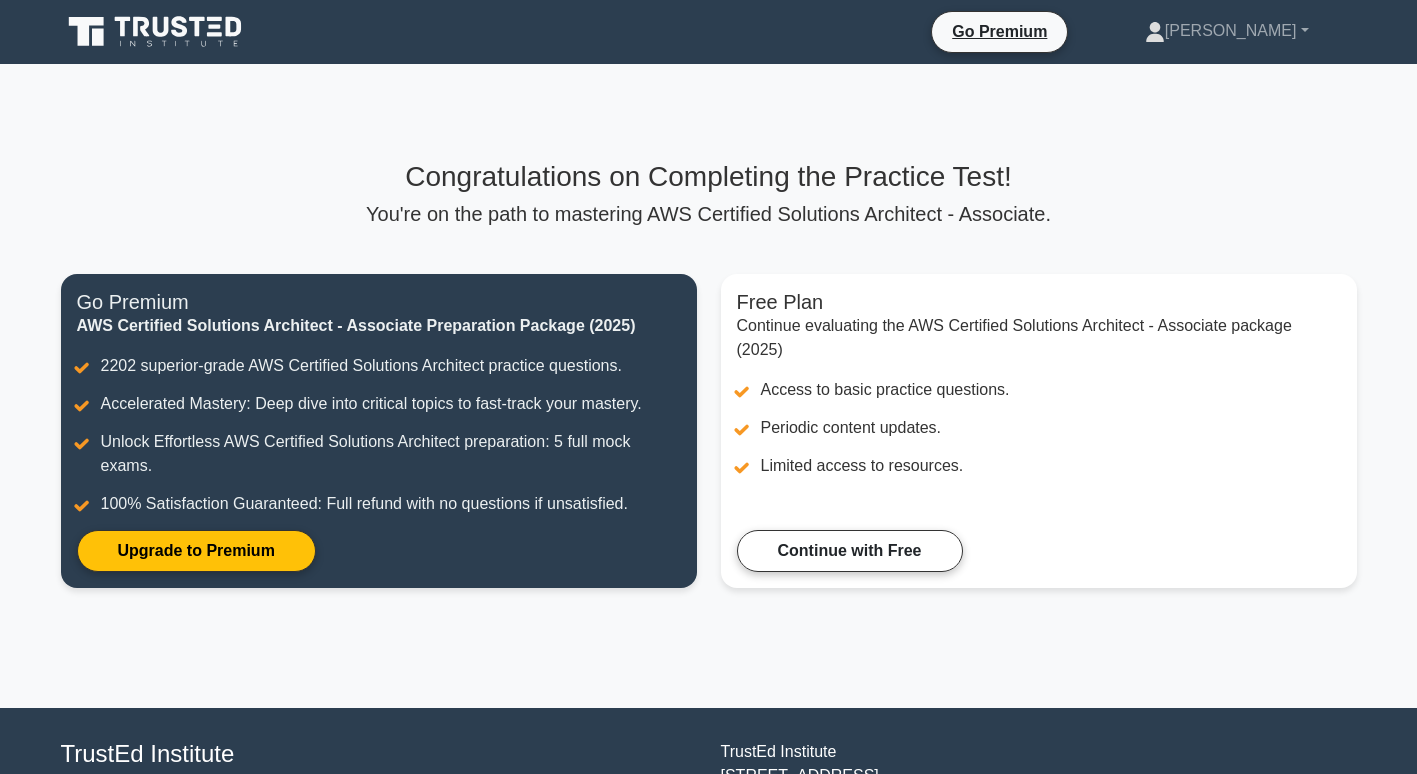 scroll, scrollTop: 0, scrollLeft: 0, axis: both 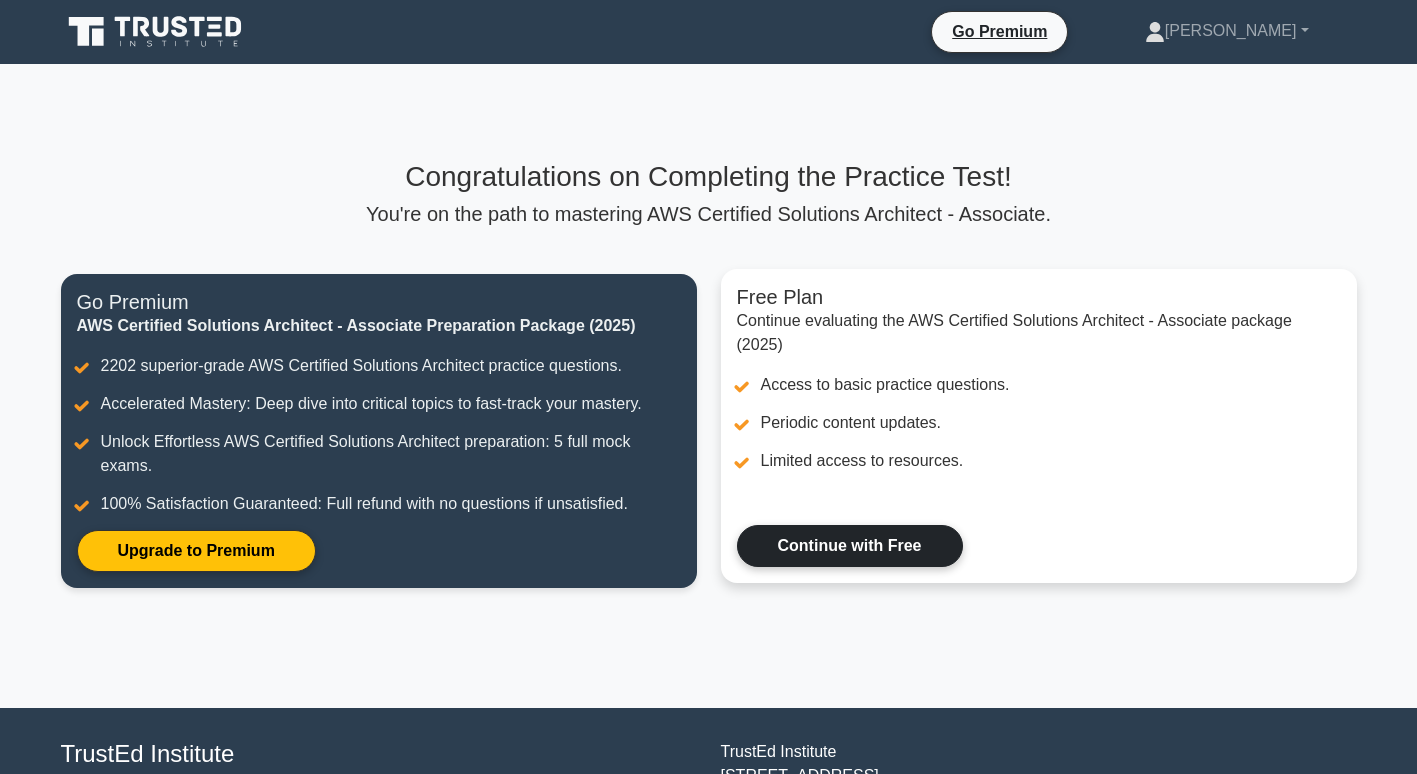 click on "Continue with Free" at bounding box center (850, 546) 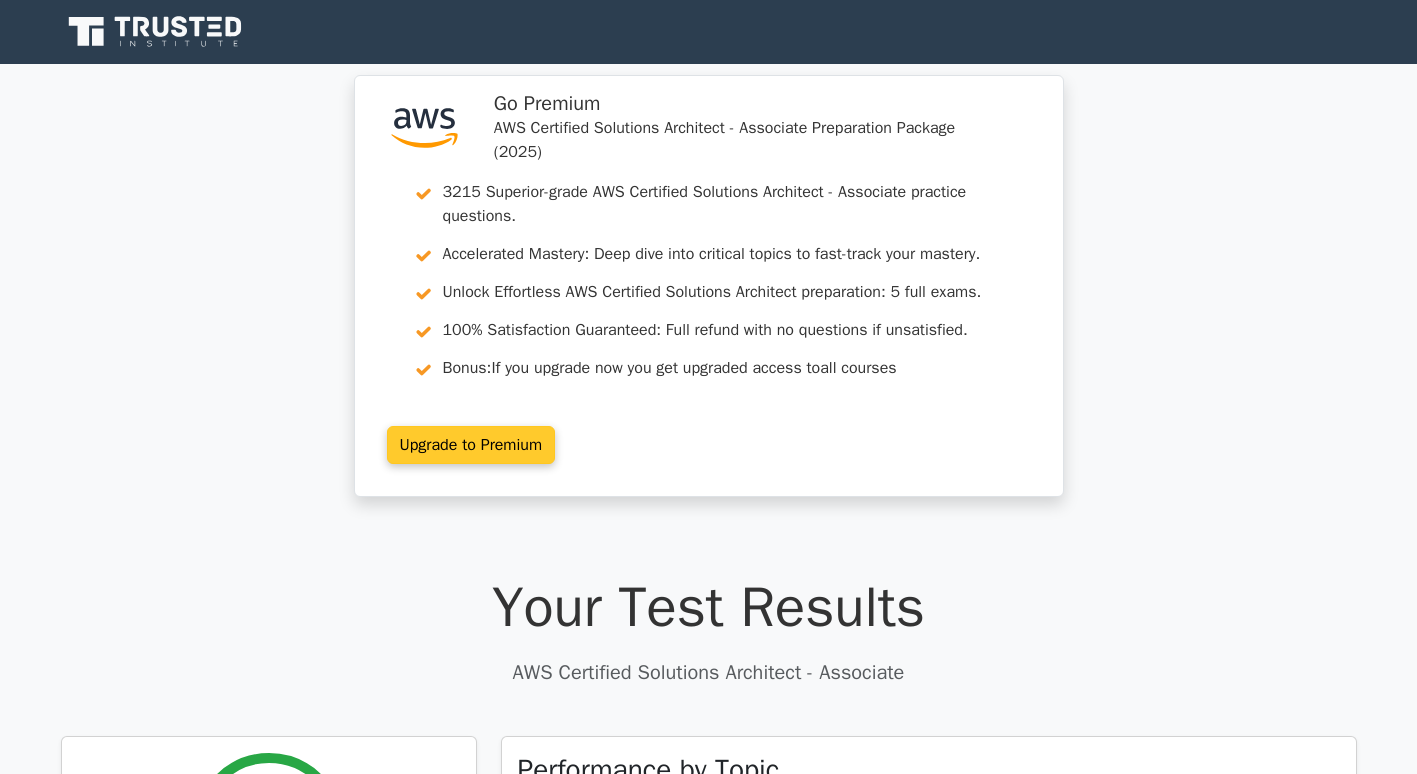 scroll, scrollTop: 0, scrollLeft: 0, axis: both 